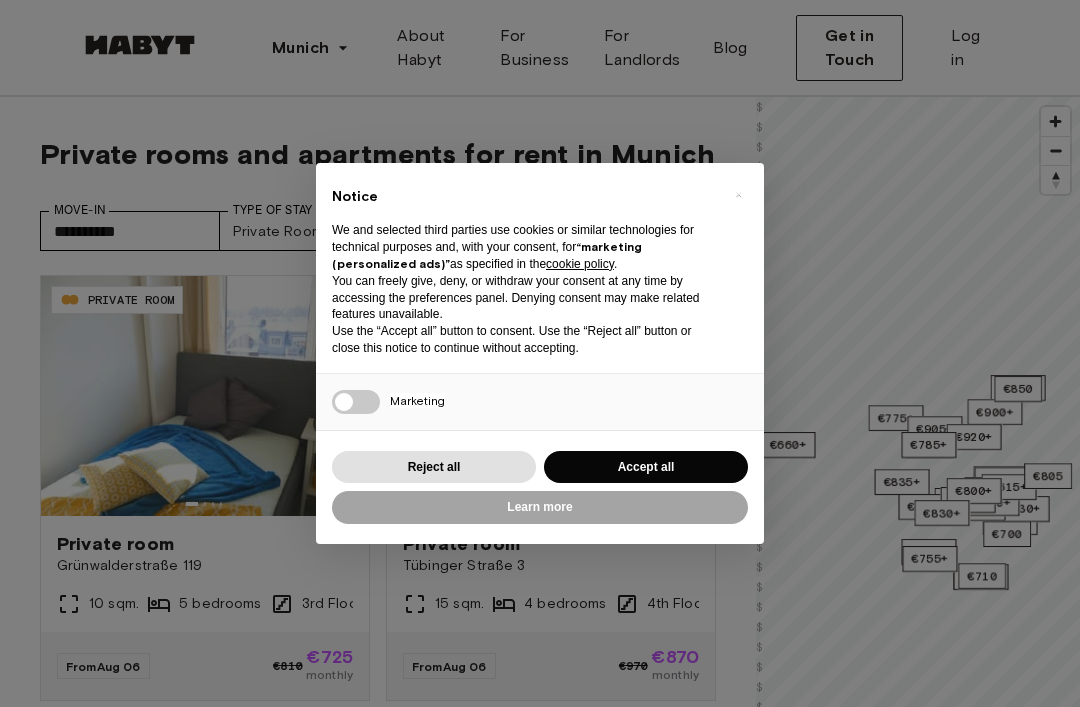 type on "**********" 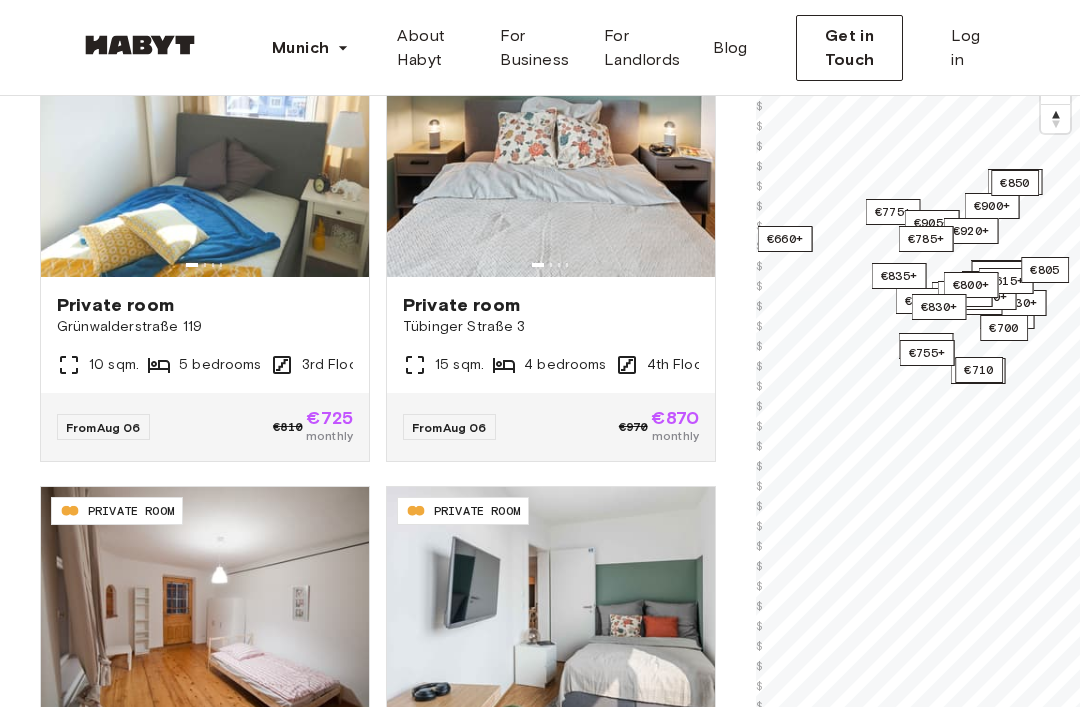 scroll, scrollTop: 239, scrollLeft: 0, axis: vertical 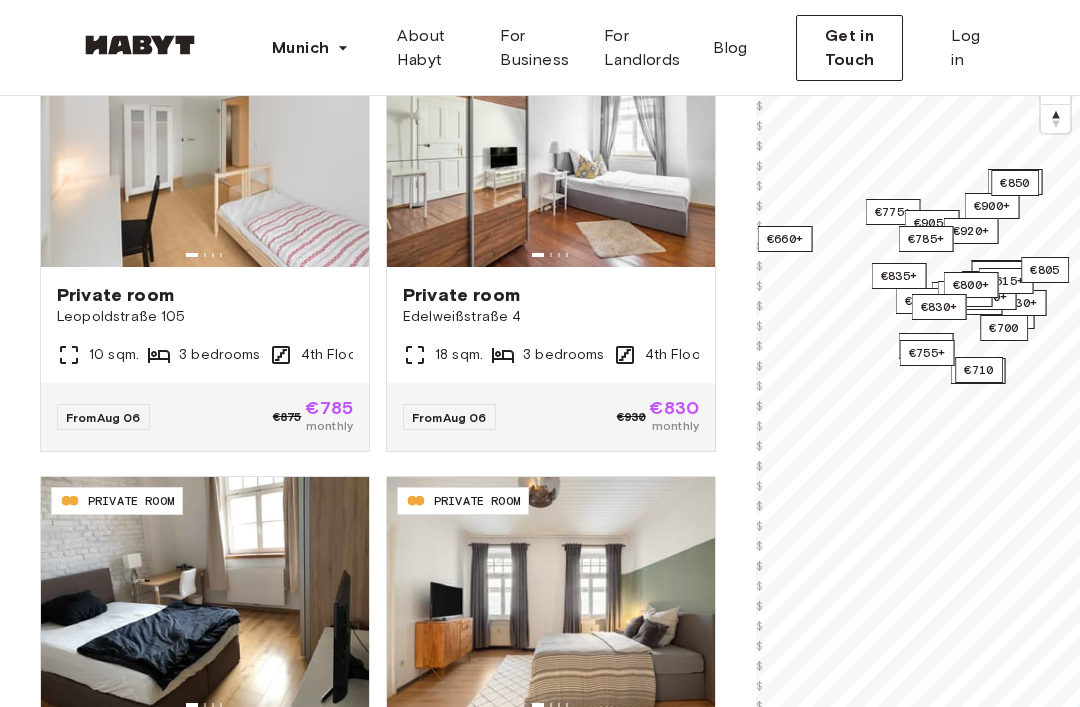 click at bounding box center [205, 147] 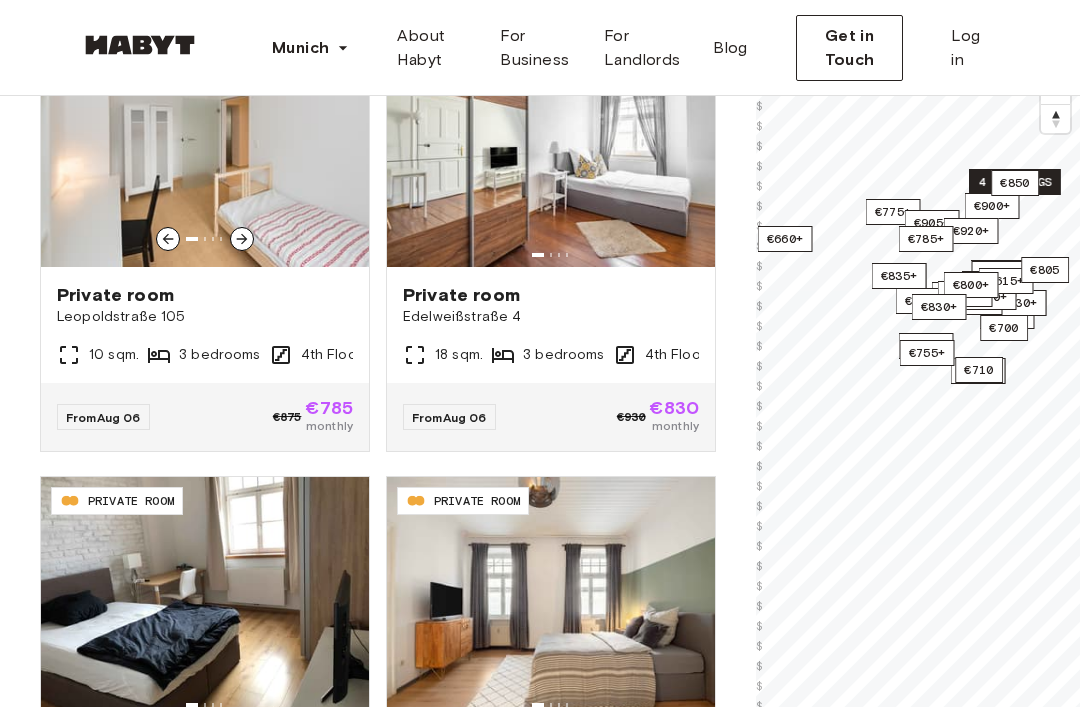 scroll, scrollTop: 271, scrollLeft: 0, axis: vertical 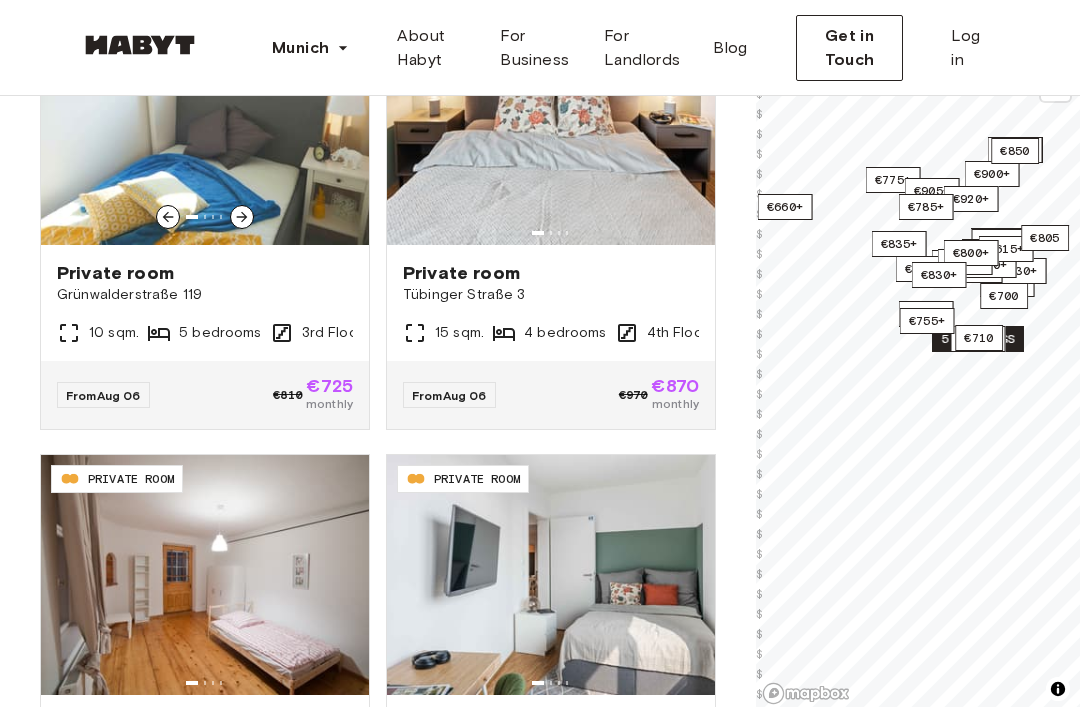click on "Private room Grünwalderstraße 119 10 sqm. 5 bedrooms 3rd Floor" at bounding box center (205, 303) 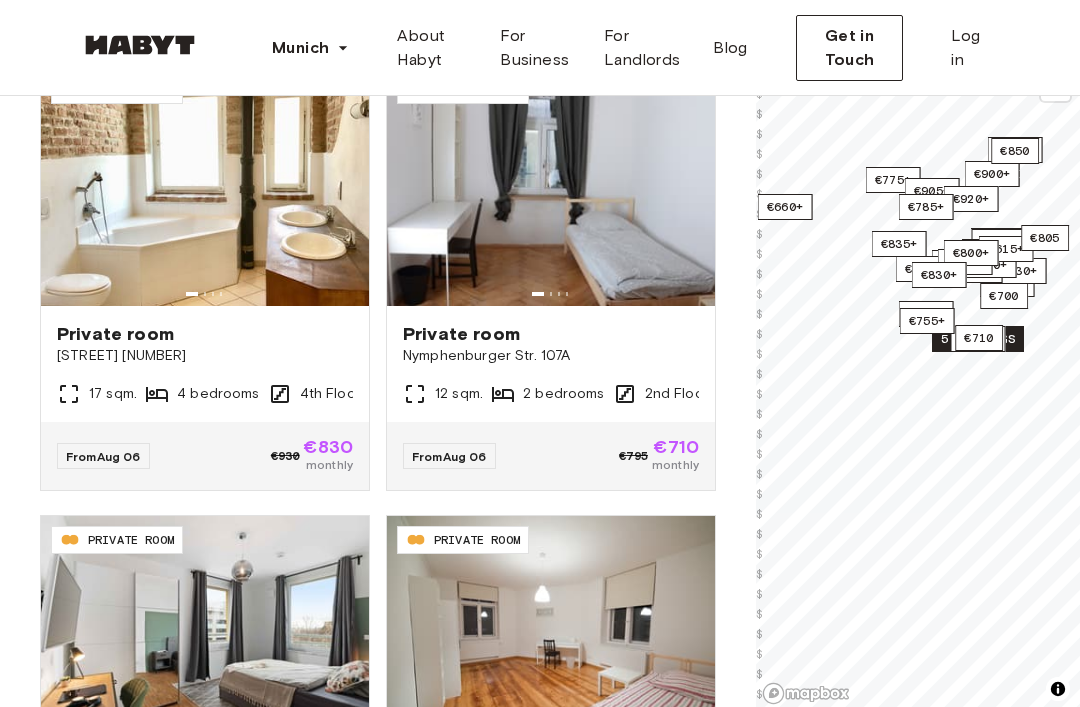 scroll, scrollTop: 2663, scrollLeft: 0, axis: vertical 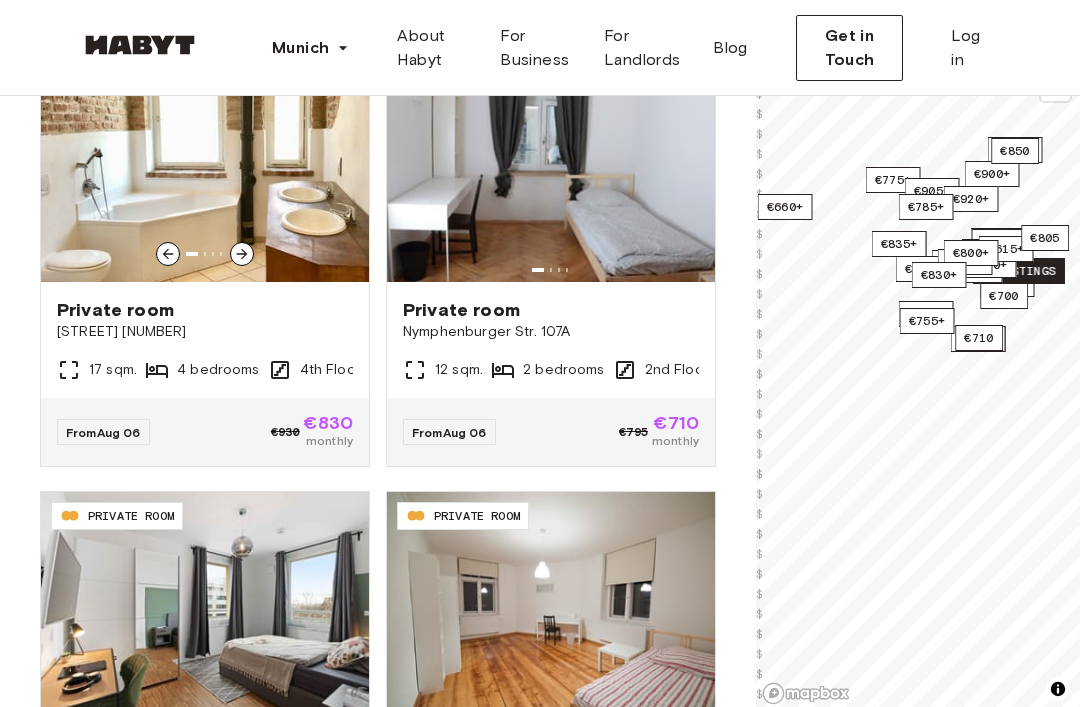 click at bounding box center [205, 162] 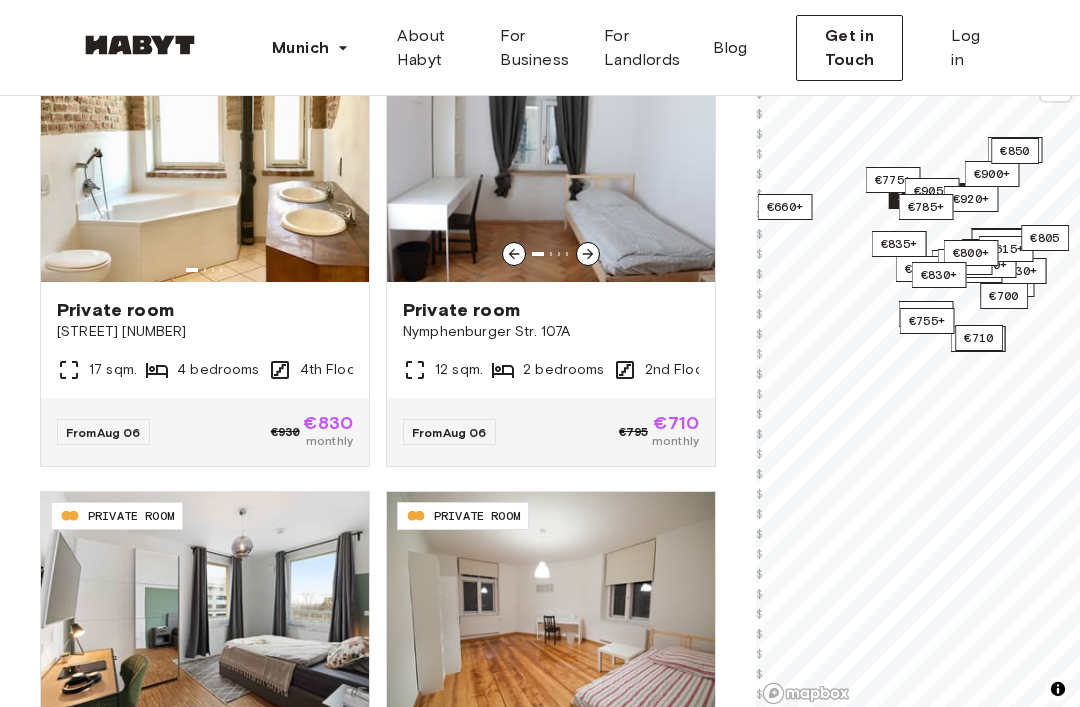 click at bounding box center [551, 162] 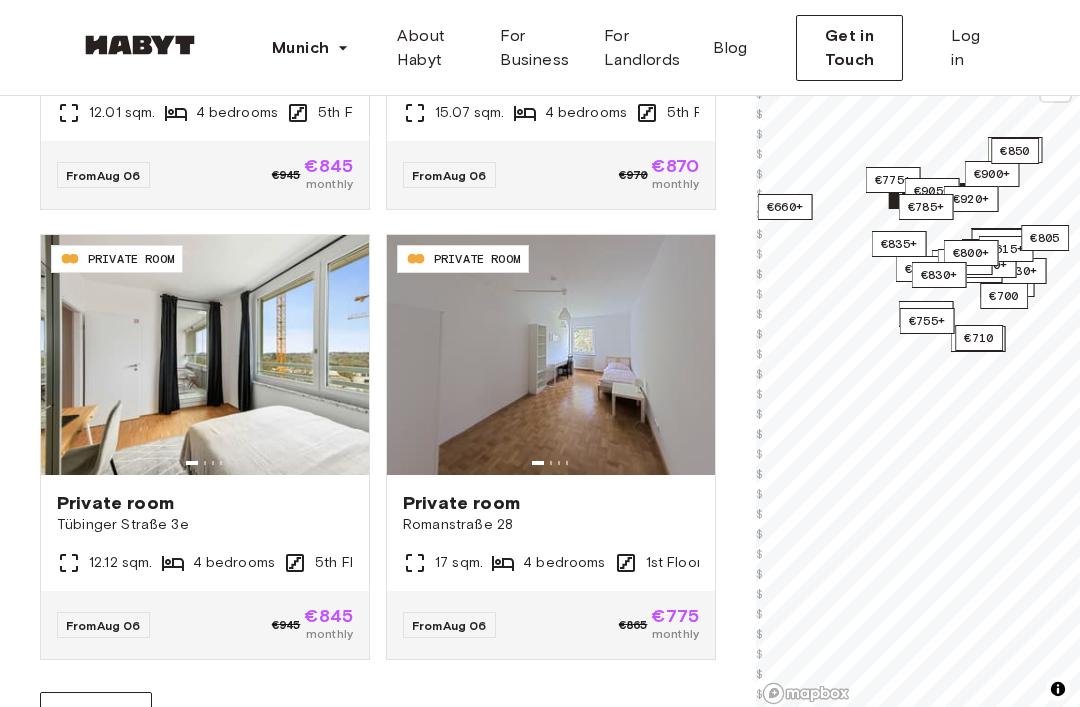scroll, scrollTop: 3819, scrollLeft: 0, axis: vertical 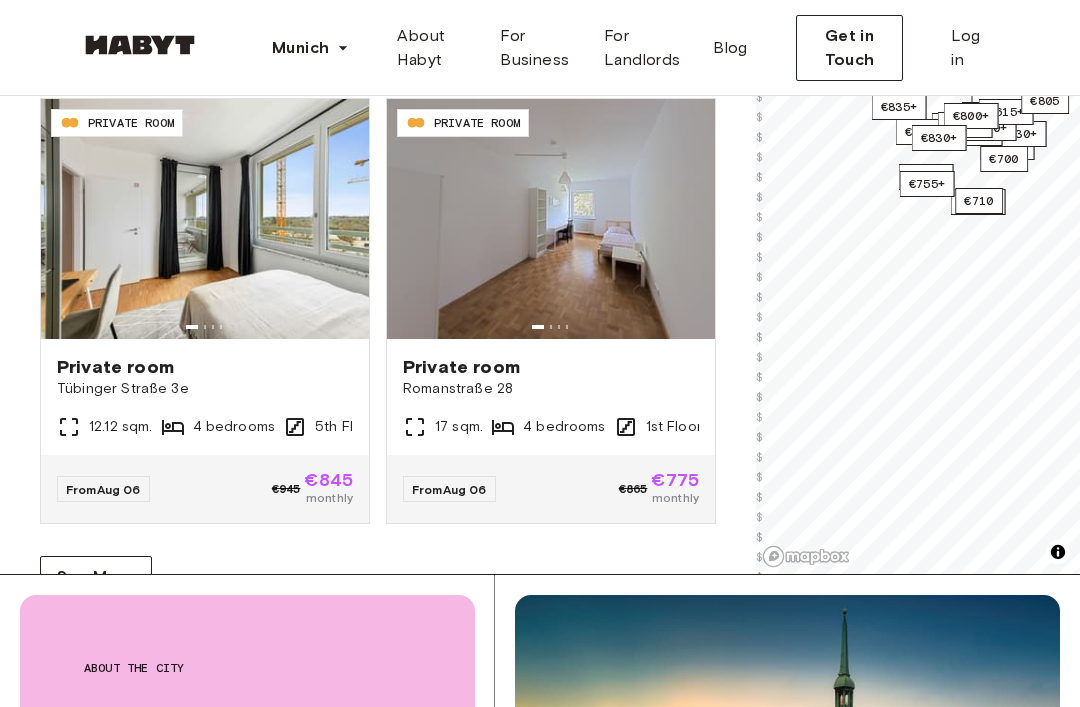 click on "See More" at bounding box center [96, 578] 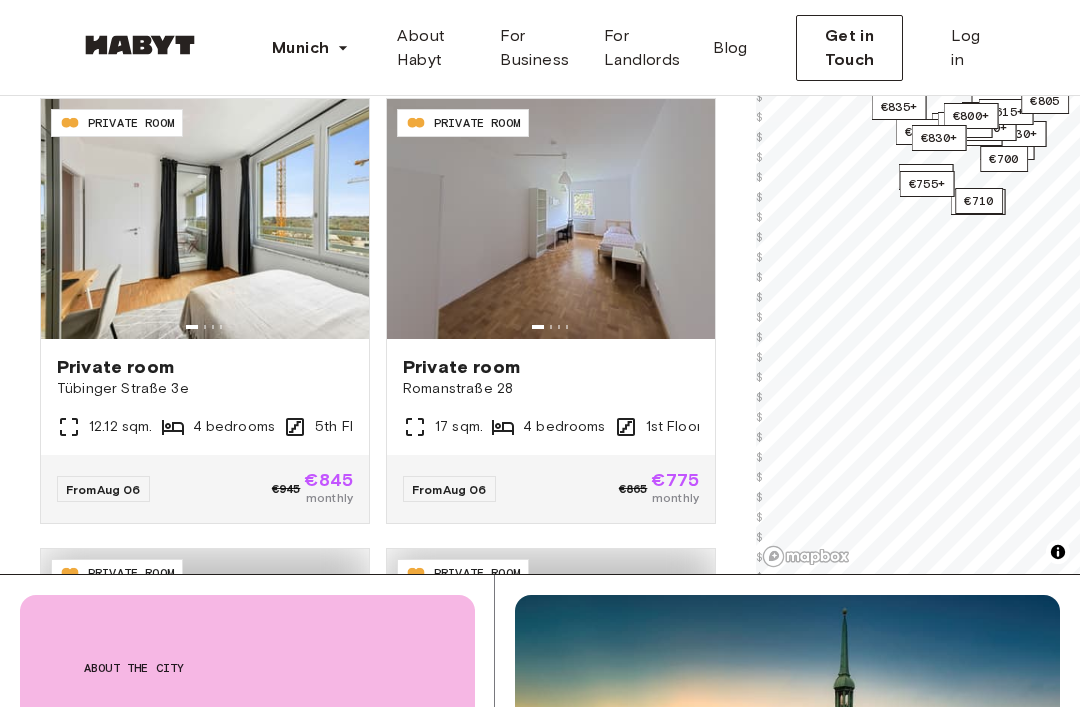 scroll, scrollTop: 408, scrollLeft: 0, axis: vertical 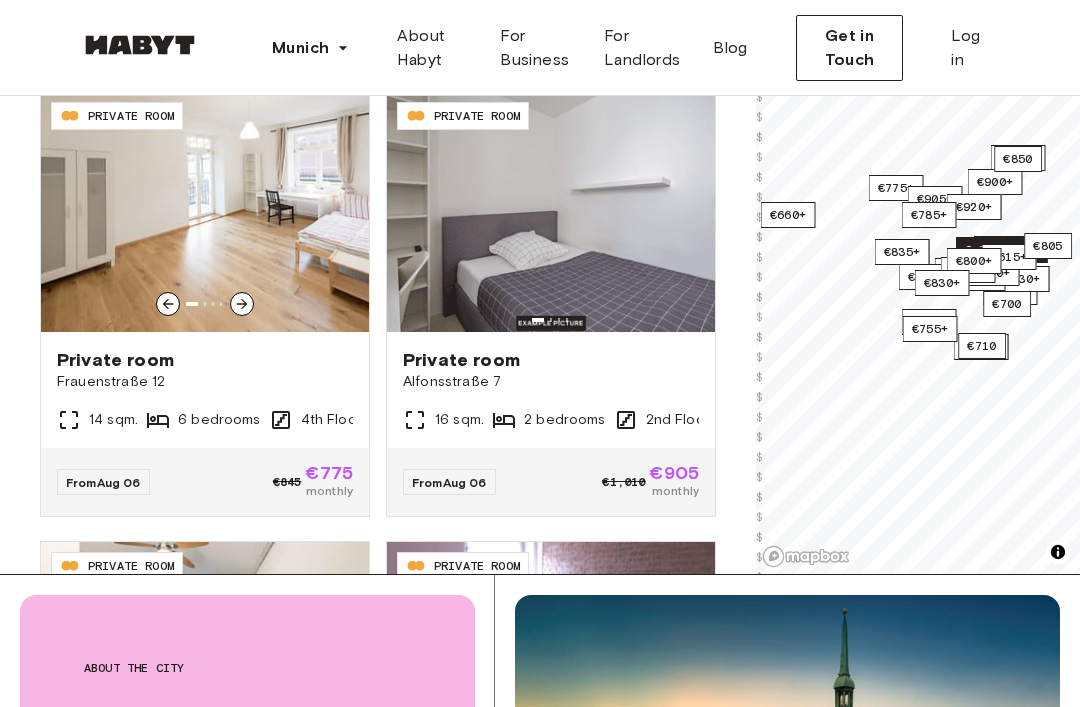 click at bounding box center (205, 212) 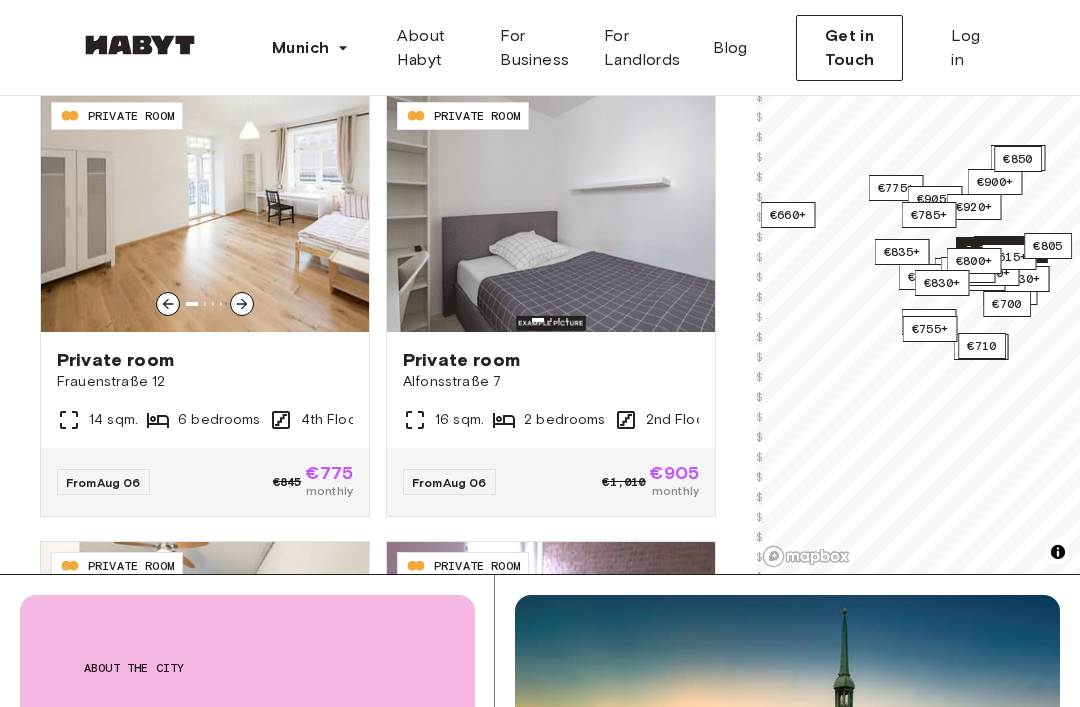 scroll, scrollTop: 440, scrollLeft: 0, axis: vertical 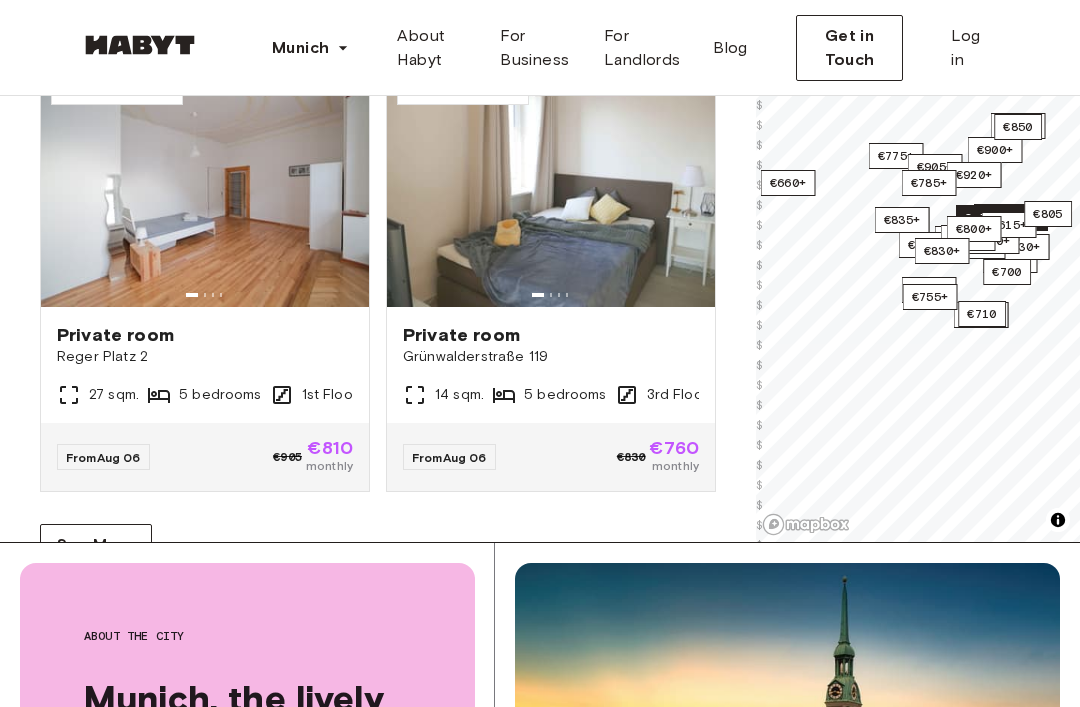 click on "€710" at bounding box center (982, 314) 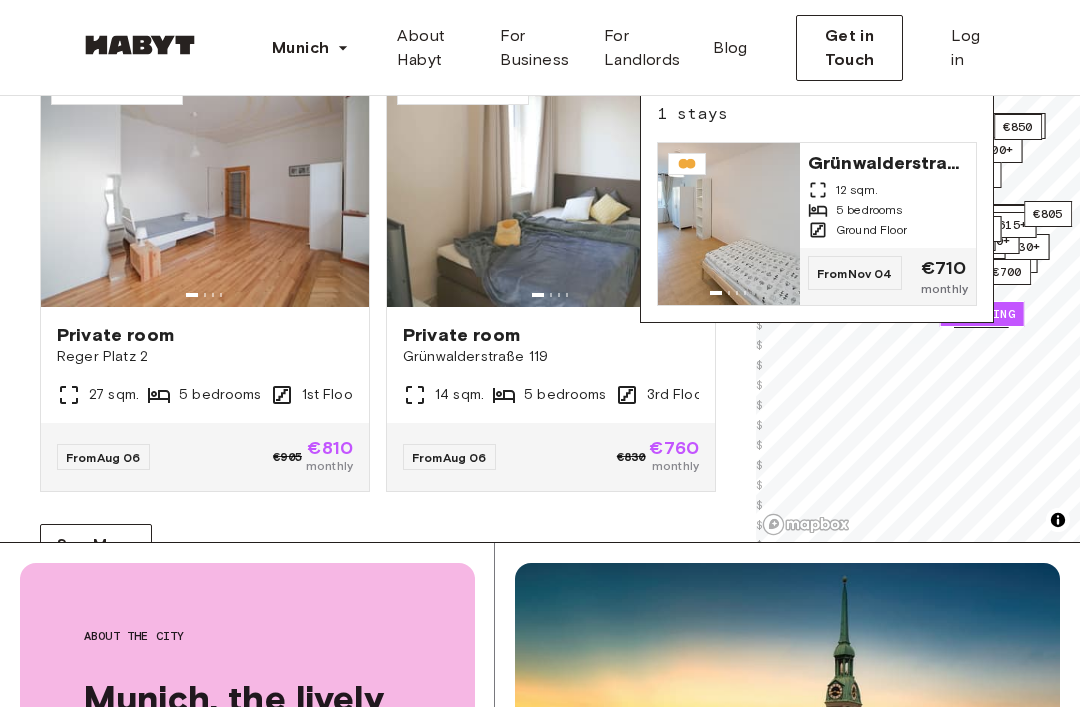 click on "1 listing" at bounding box center (982, 314) 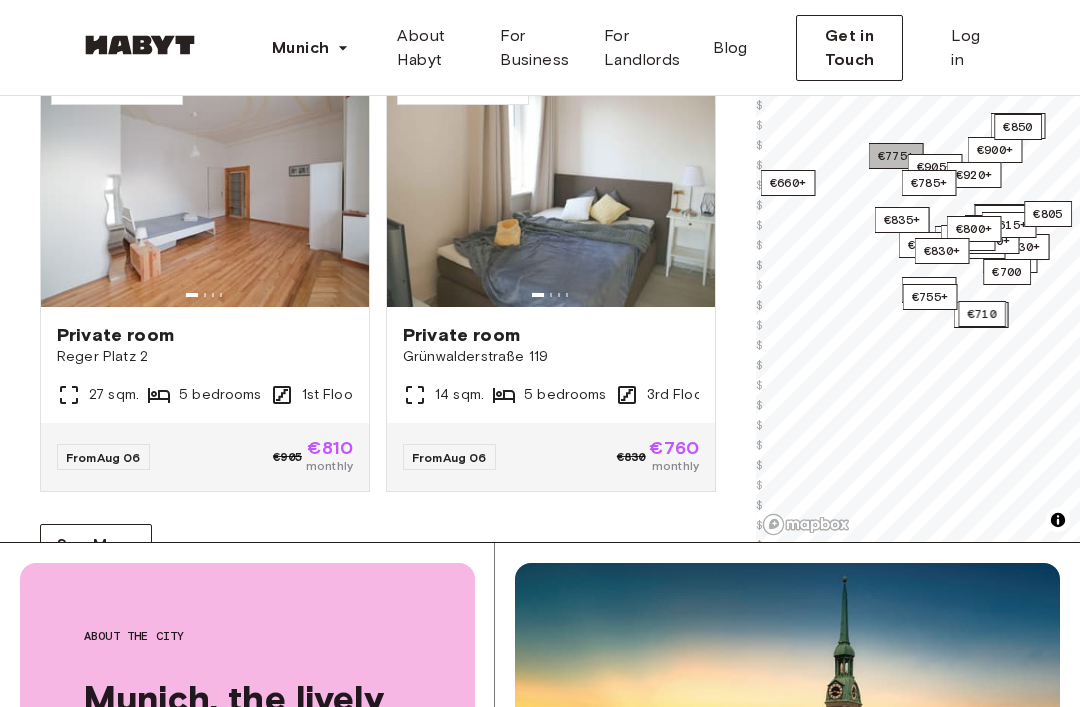 click on "€775+" at bounding box center (896, 156) 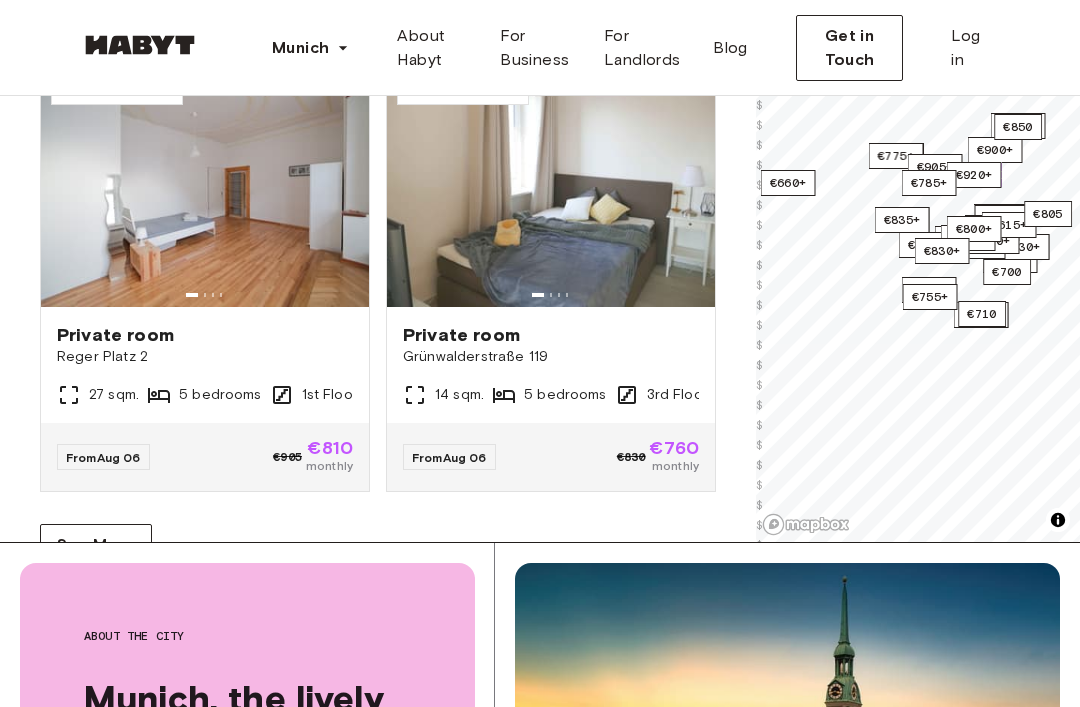 click on "€700" at bounding box center [1007, 272] 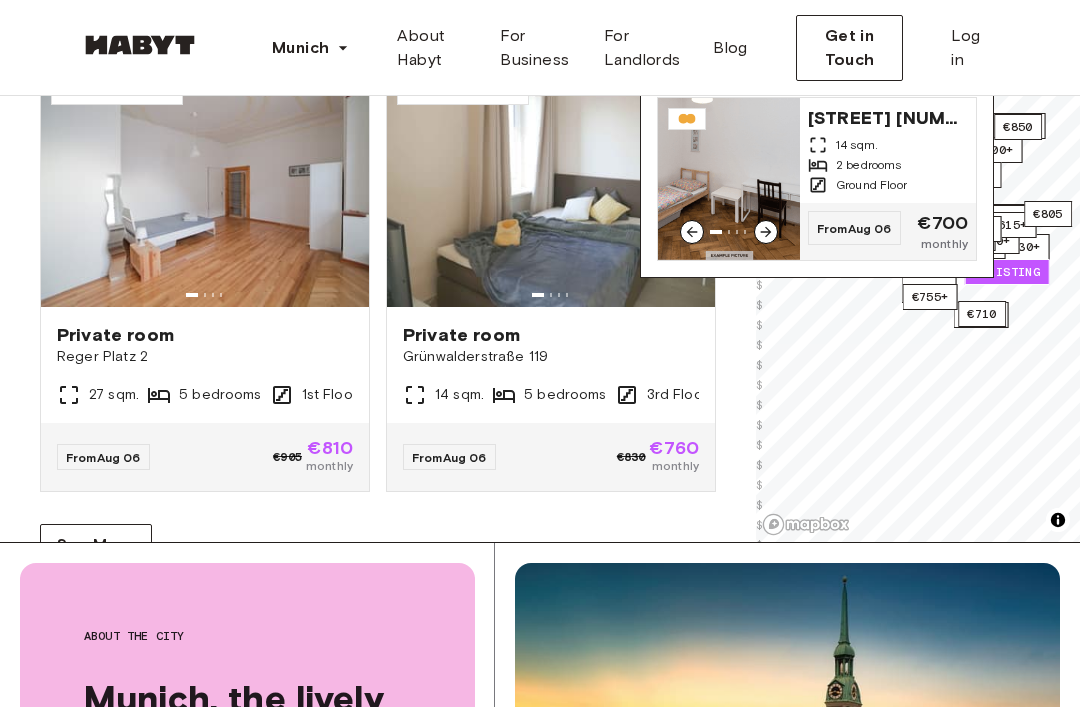 click on "Deisenhofener Straße 4" at bounding box center [888, 116] 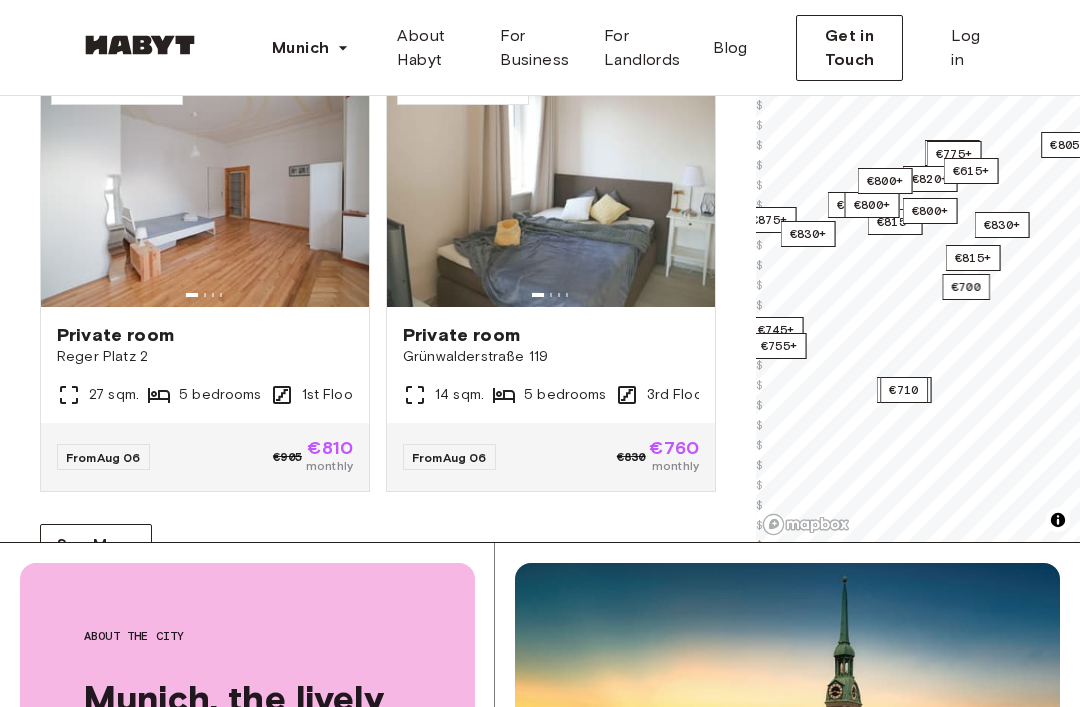 click on "€615+" at bounding box center [971, 171] 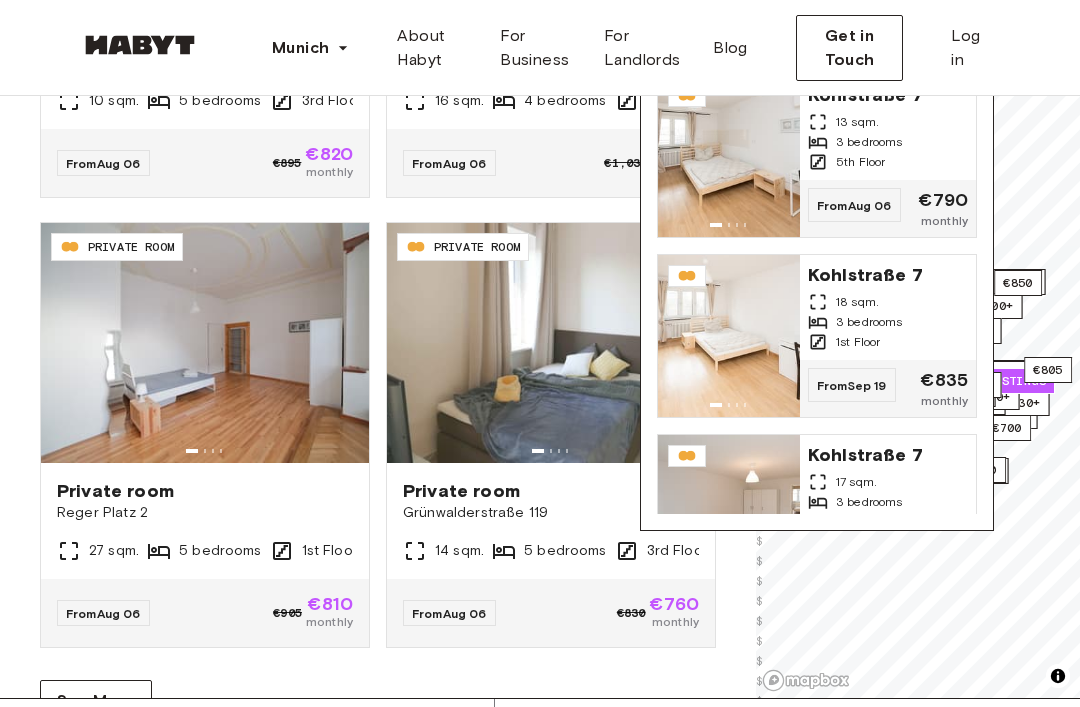 scroll, scrollTop: 301, scrollLeft: 0, axis: vertical 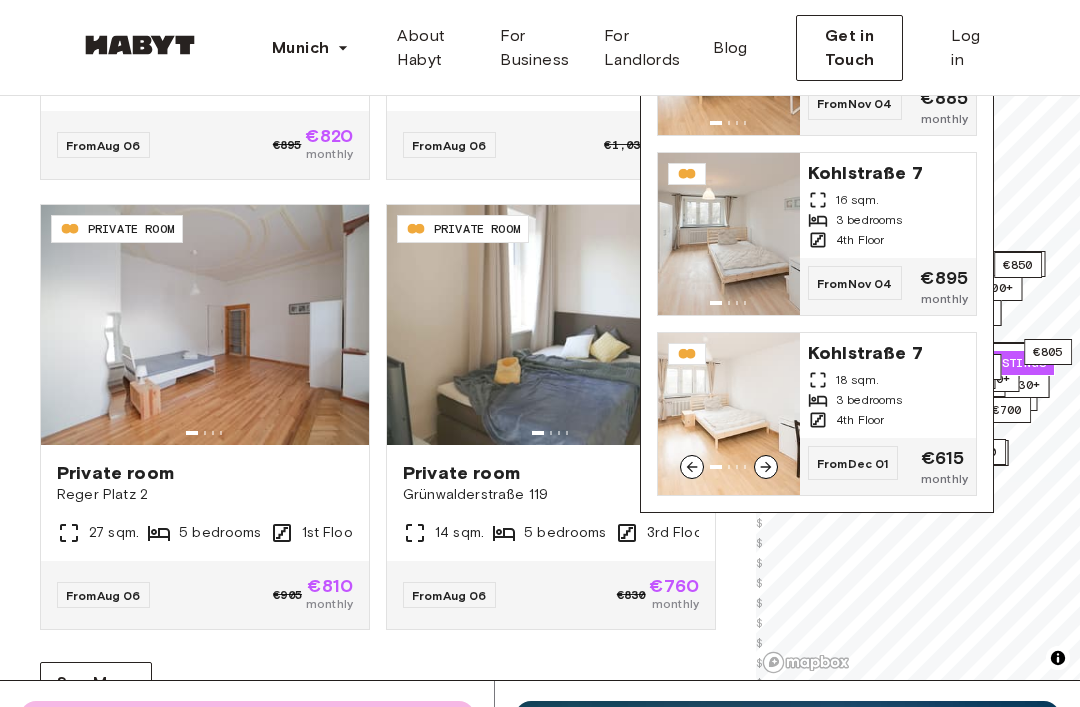 click on "Kohlstraße 7 18 sqm. 3 bedrooms 4th Floor" at bounding box center (888, 385) 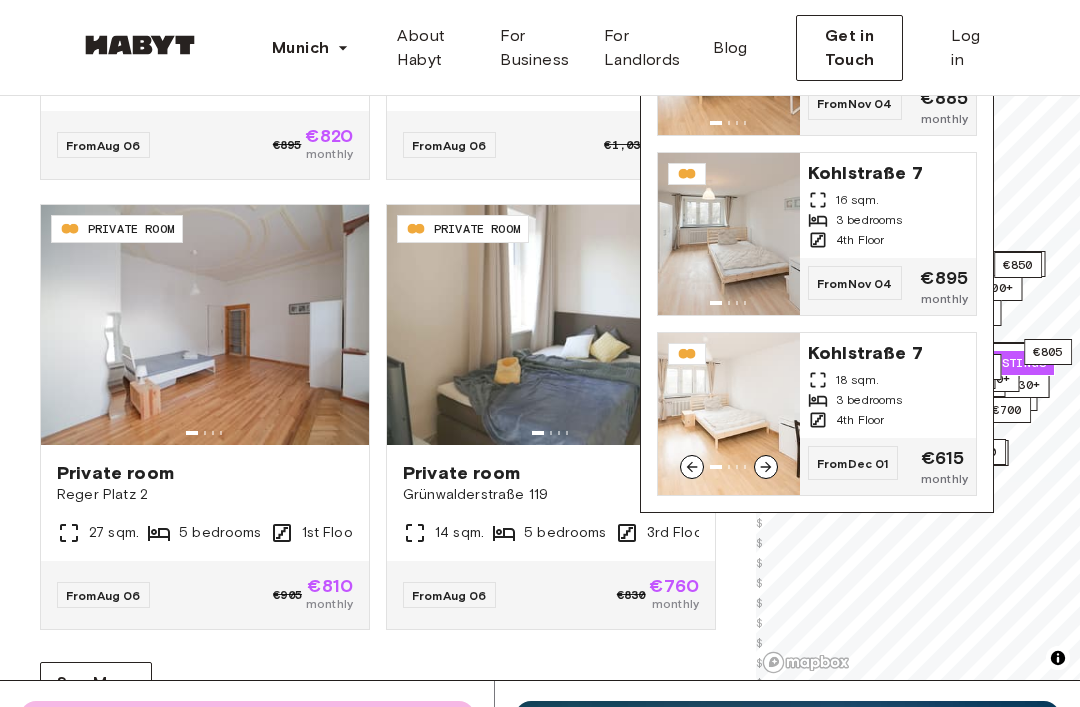 scroll, scrollTop: 334, scrollLeft: 0, axis: vertical 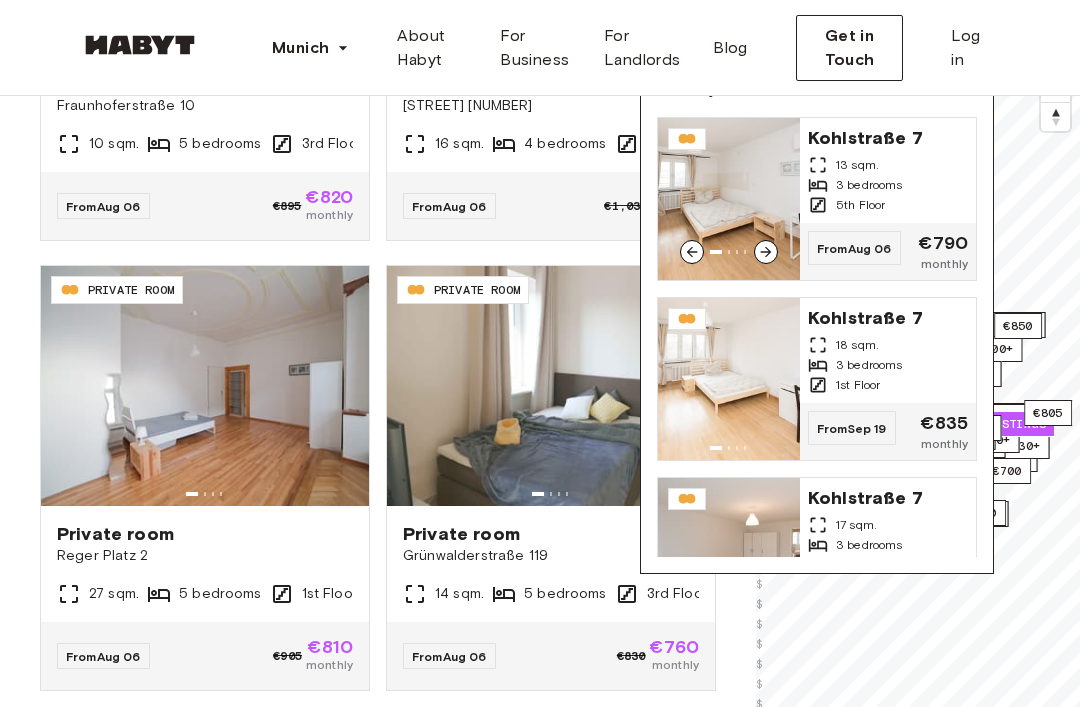 click on "Kohlstraße 7" at bounding box center [888, 137] 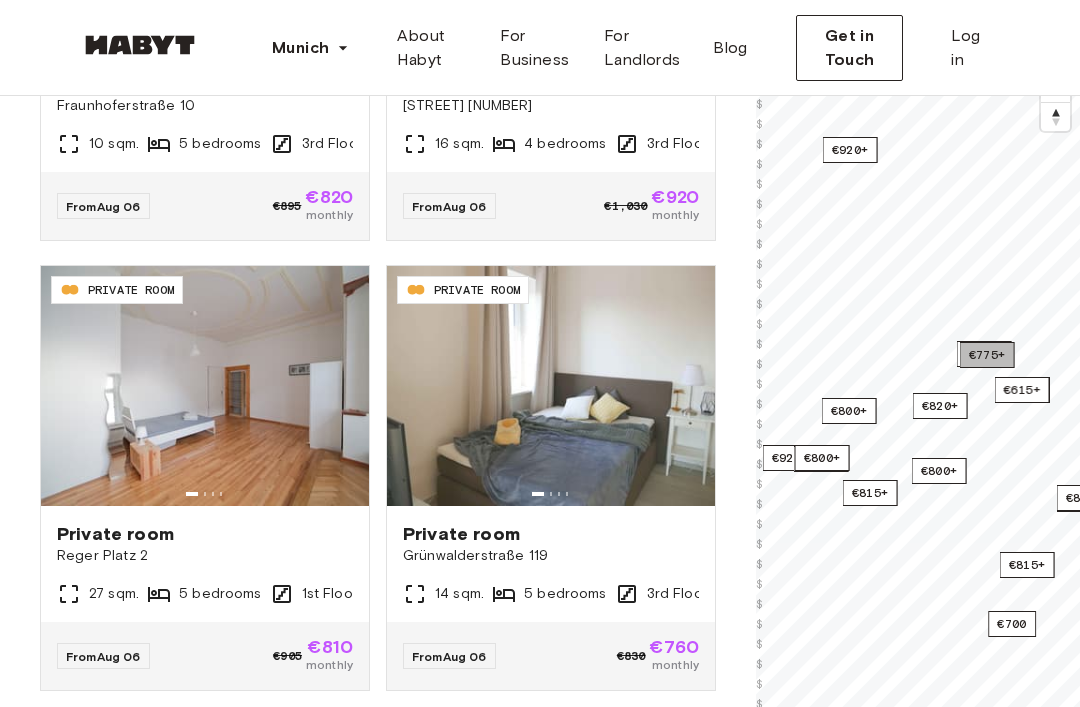 click on "€775+" at bounding box center [987, 355] 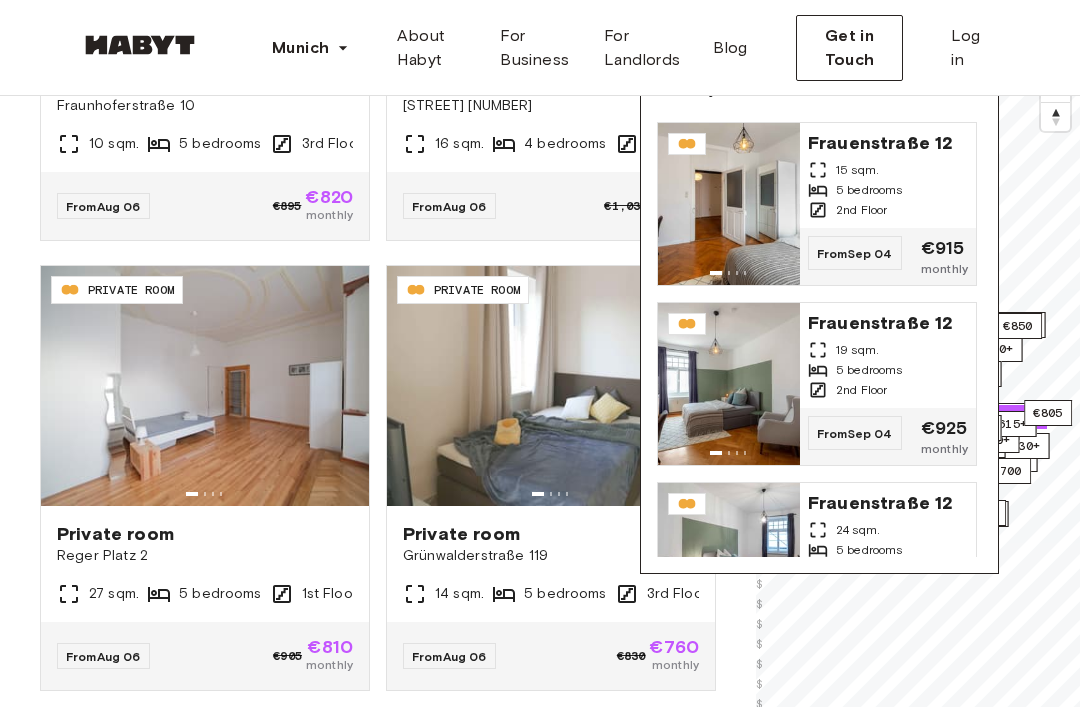 scroll, scrollTop: 0, scrollLeft: 0, axis: both 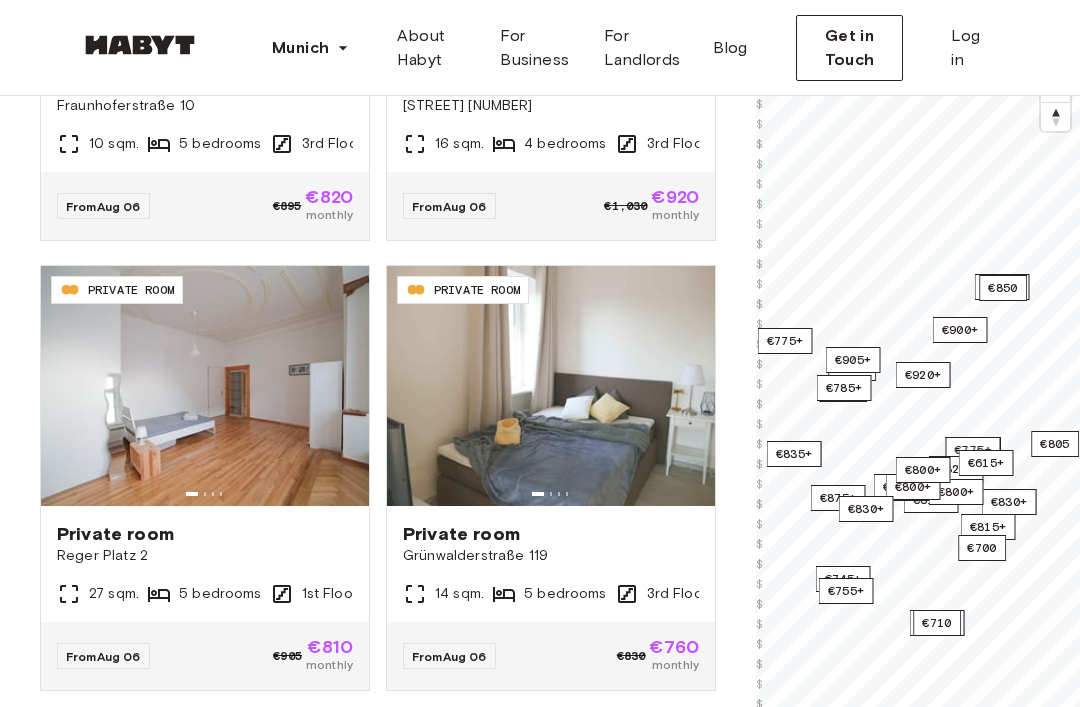 click on "€850" at bounding box center [1003, 288] 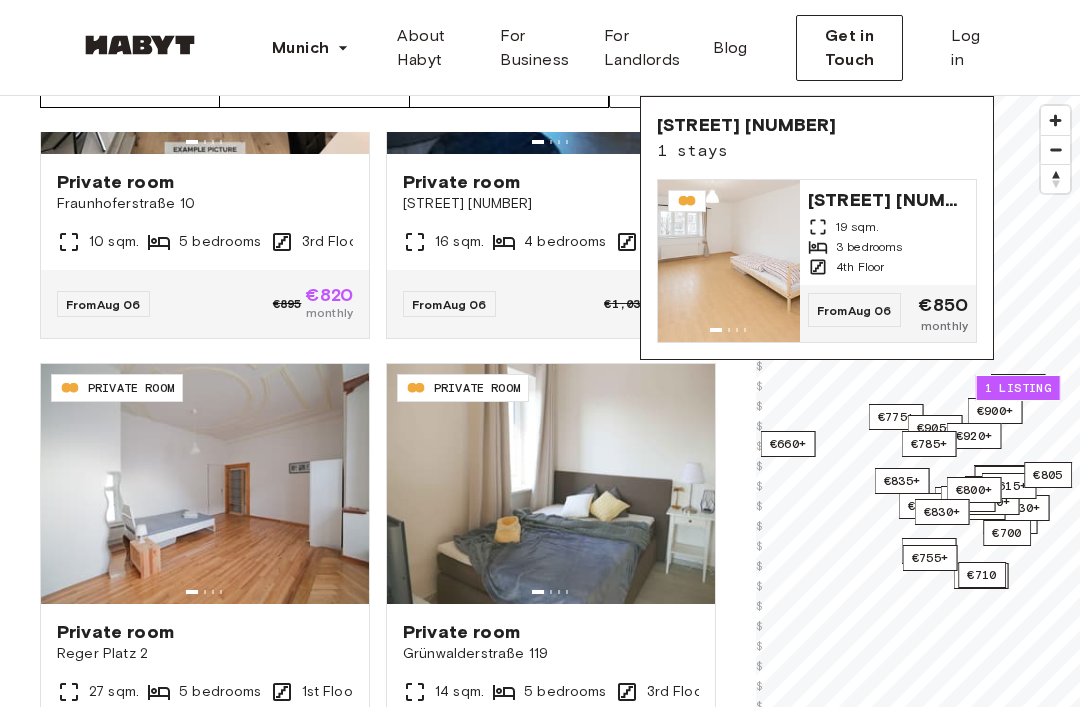 scroll, scrollTop: 145, scrollLeft: 0, axis: vertical 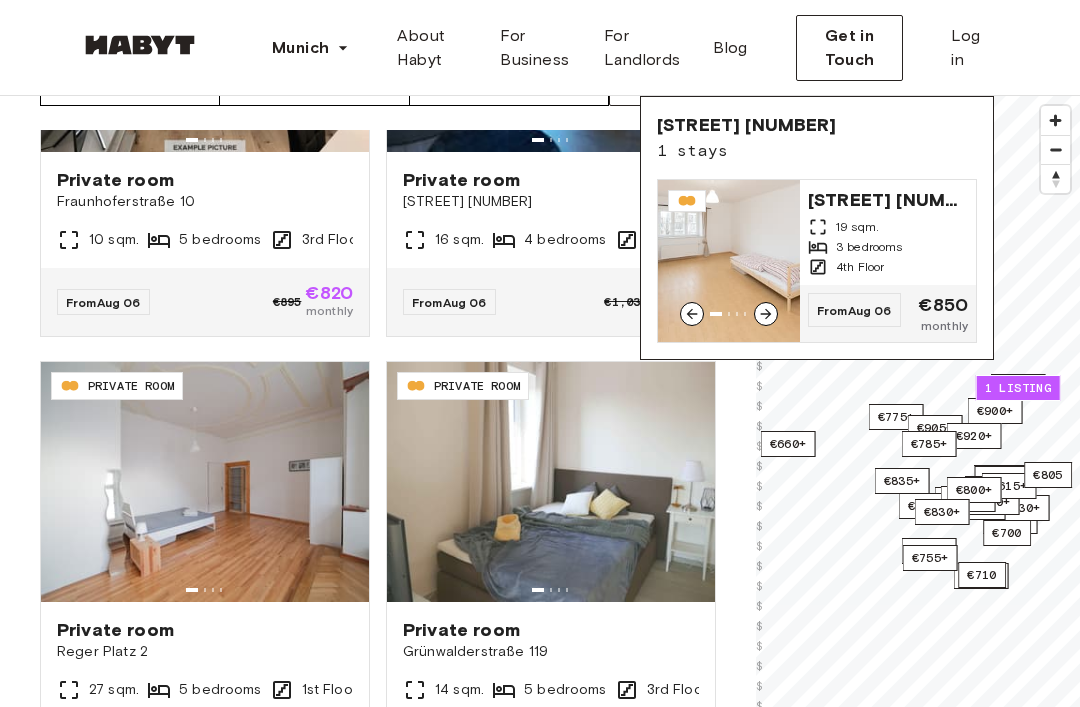 click on "19 sqm." at bounding box center (888, 227) 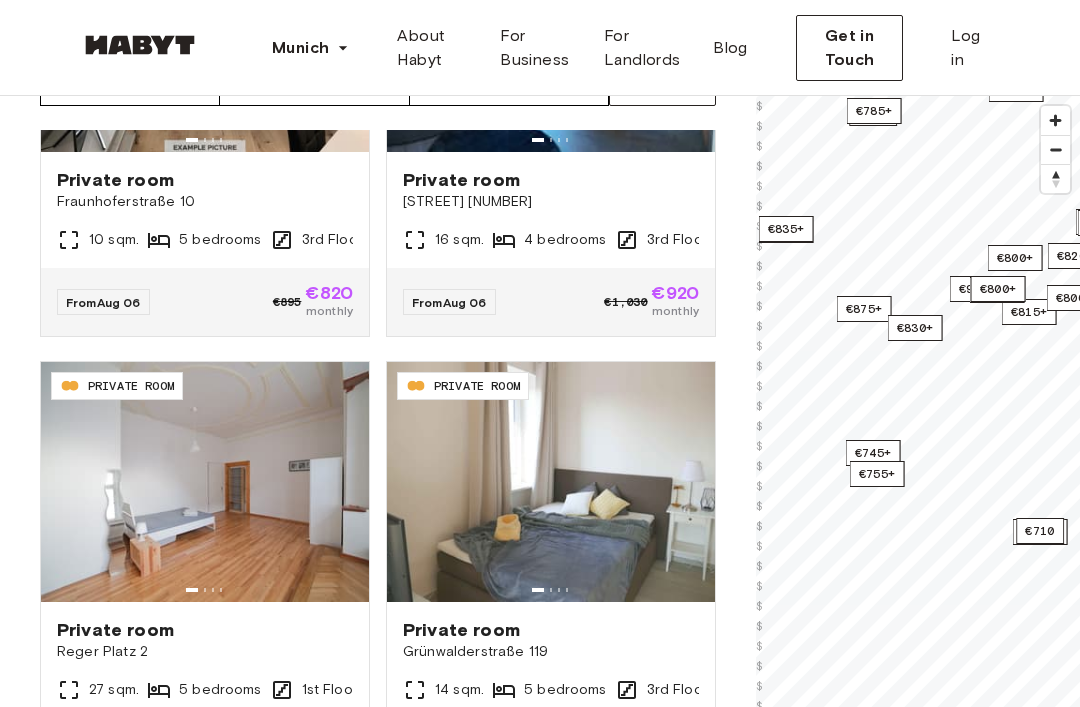 click on "€745+" at bounding box center (873, 453) 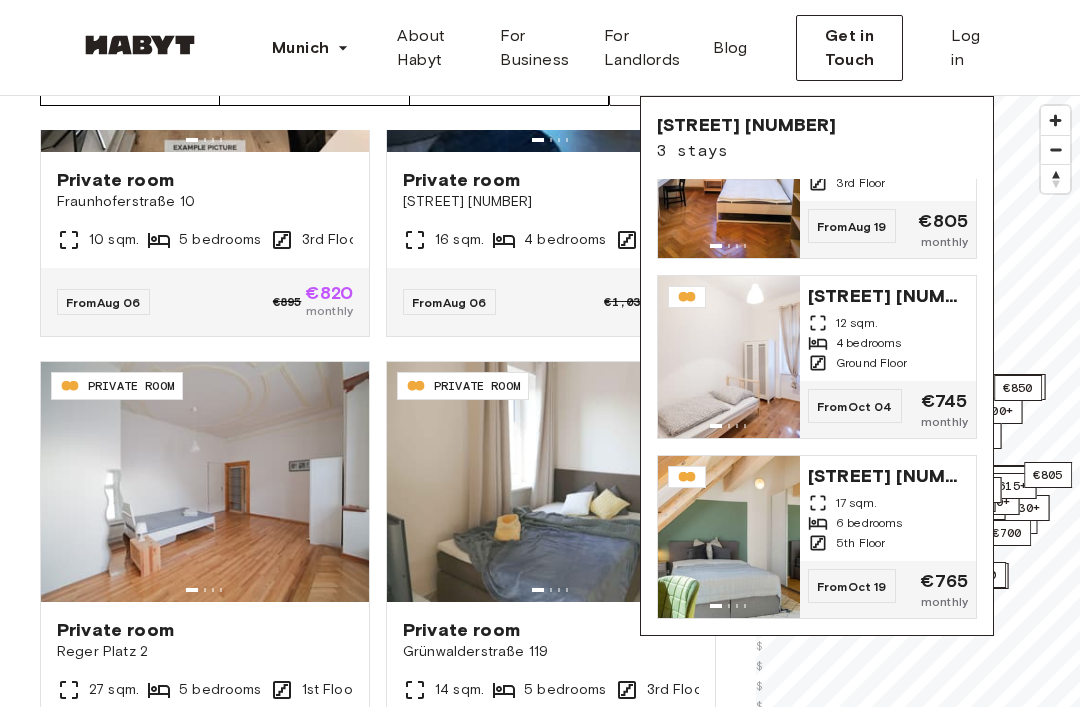 scroll, scrollTop: 84, scrollLeft: 0, axis: vertical 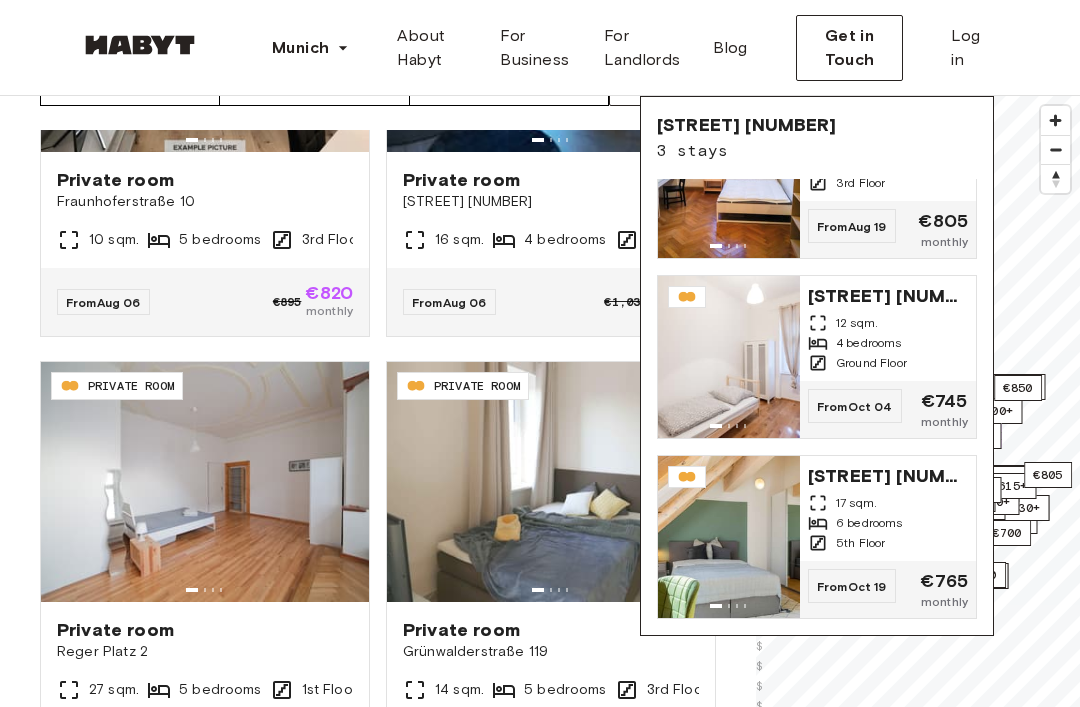 click on "Fallstraße 26 12 sqm. 4 bedrooms Ground Floor" at bounding box center (888, 328) 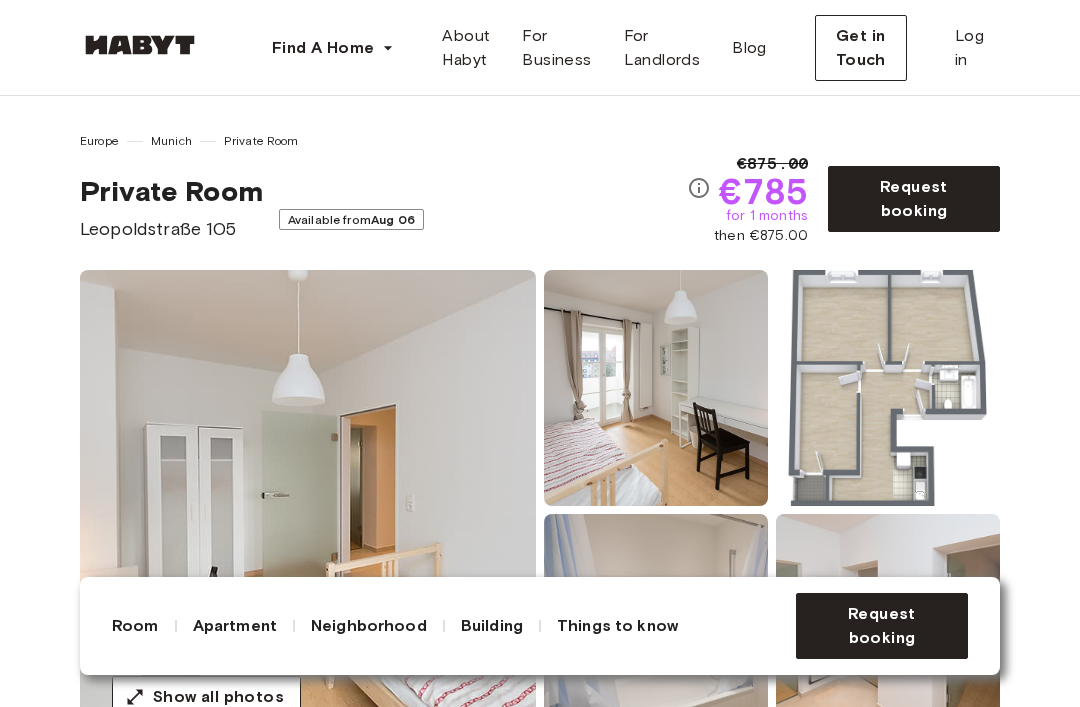 scroll, scrollTop: 0, scrollLeft: 0, axis: both 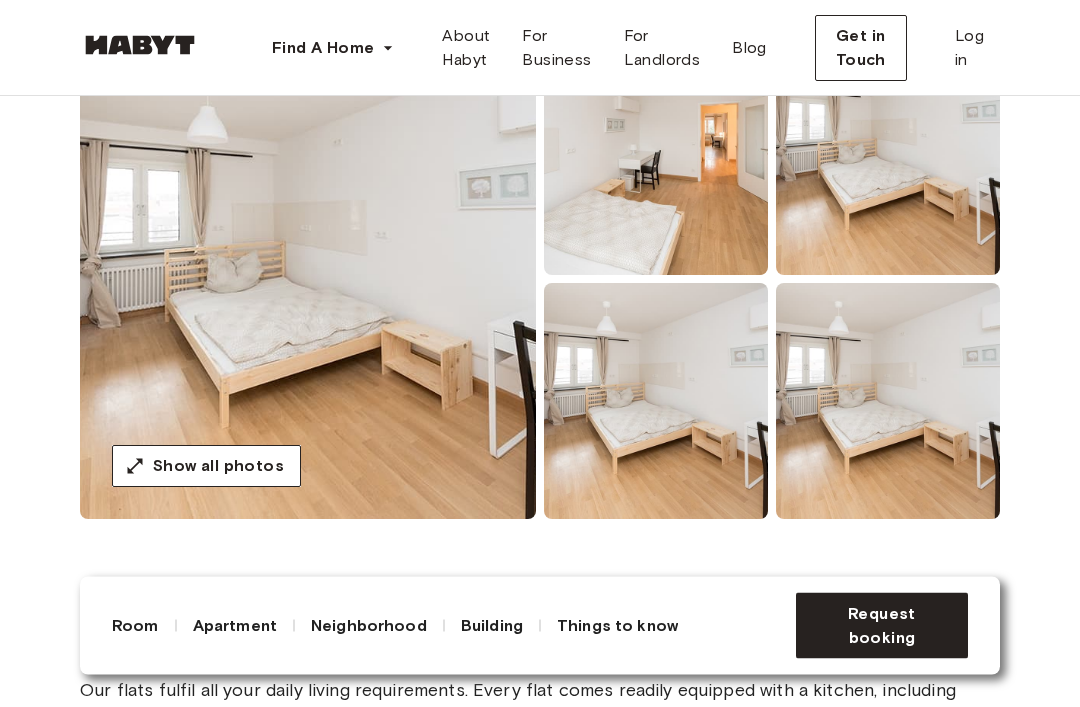 click 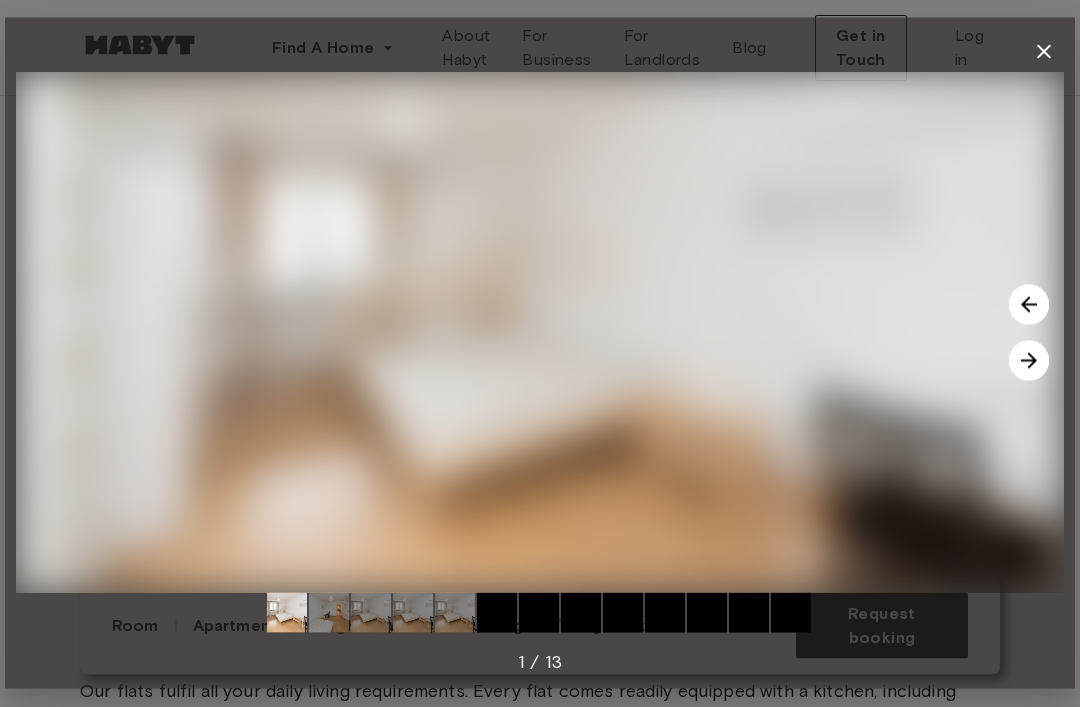 scroll, scrollTop: 231, scrollLeft: 0, axis: vertical 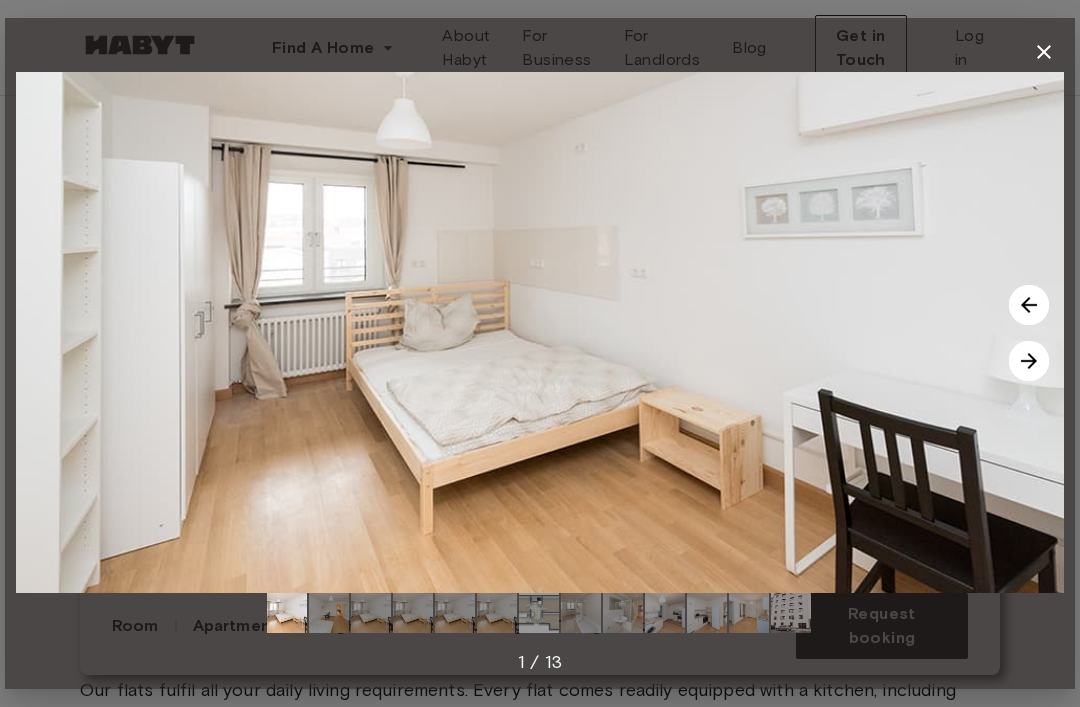 click at bounding box center [1029, 361] 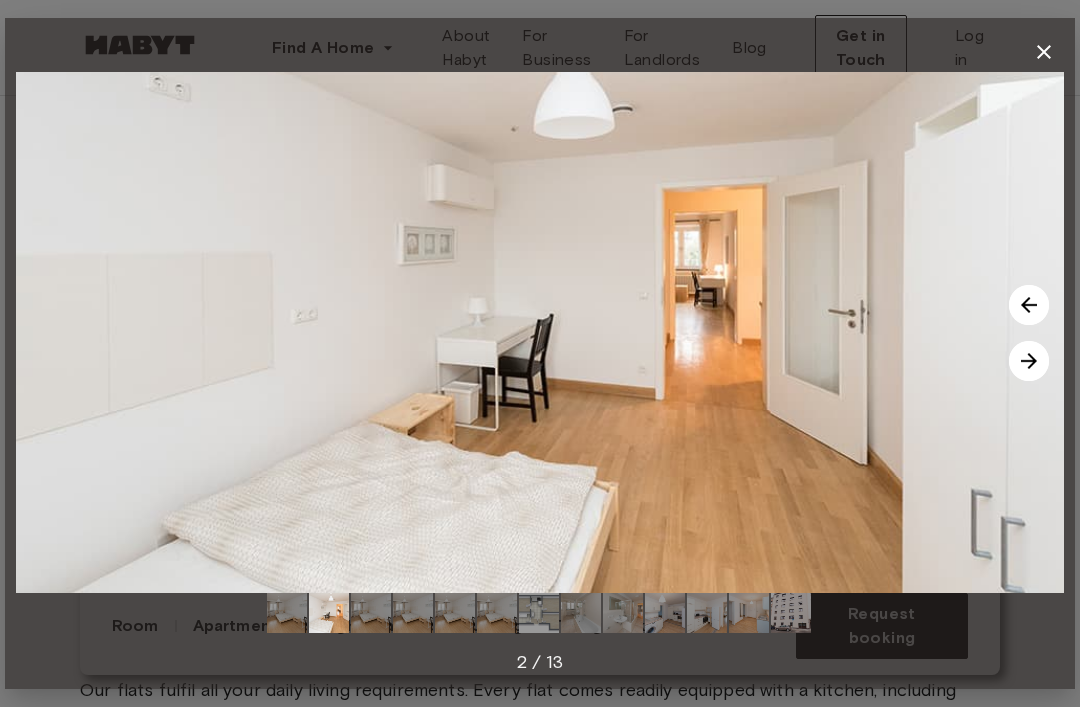 click at bounding box center (1029, 361) 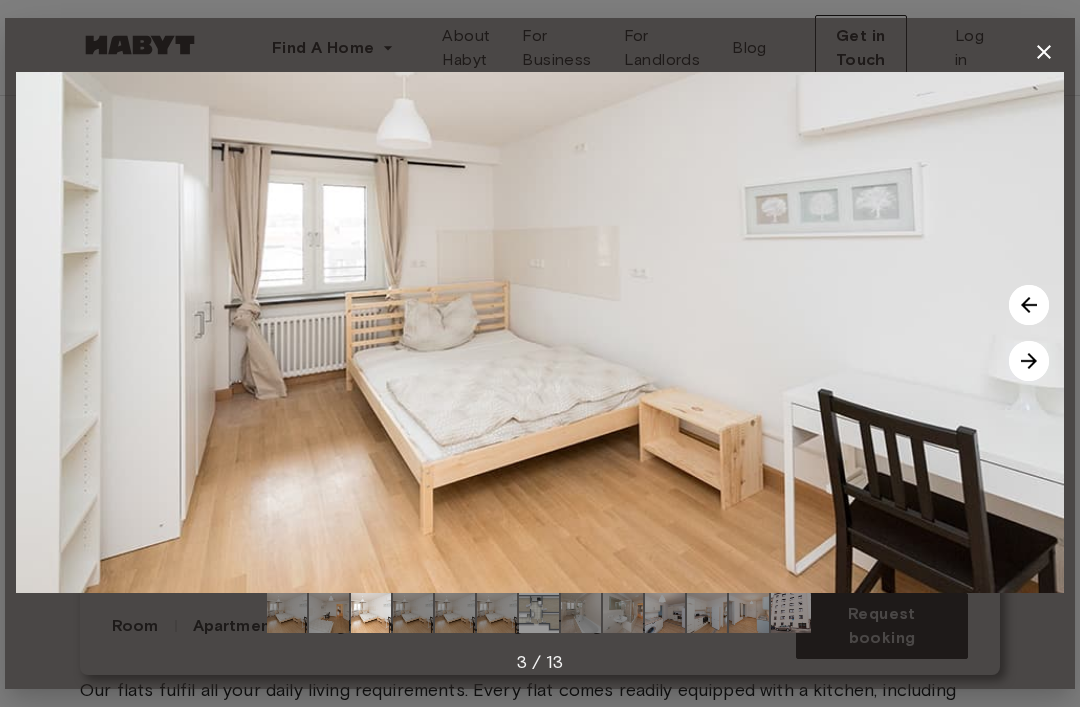 click at bounding box center [1029, 361] 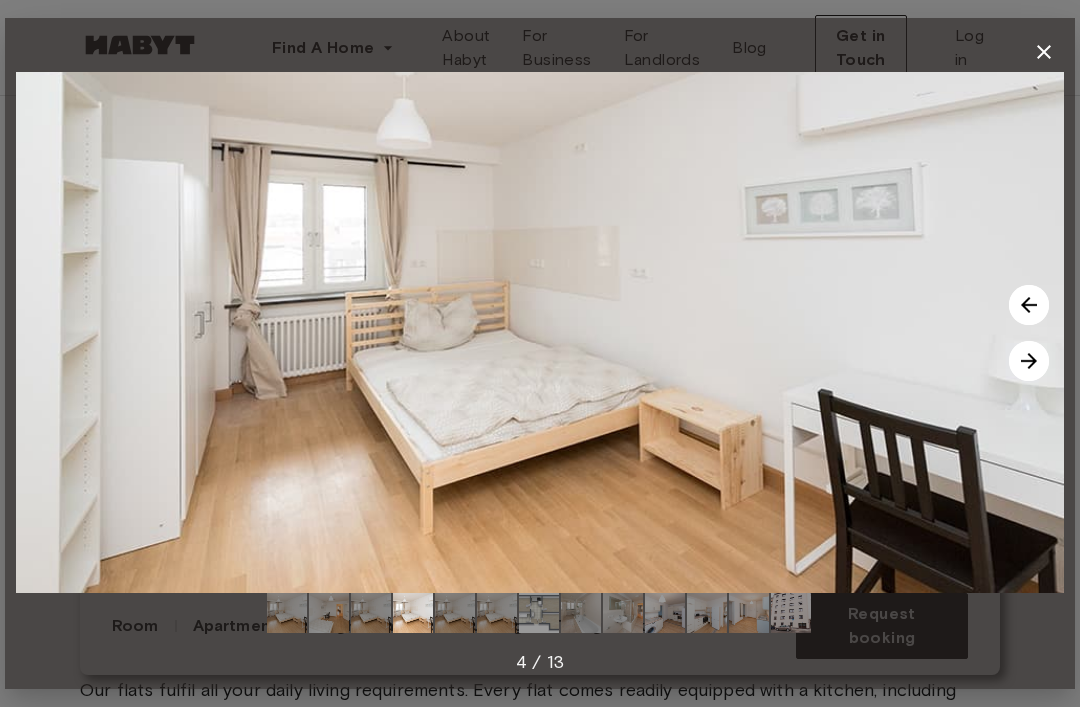 click at bounding box center (1029, 361) 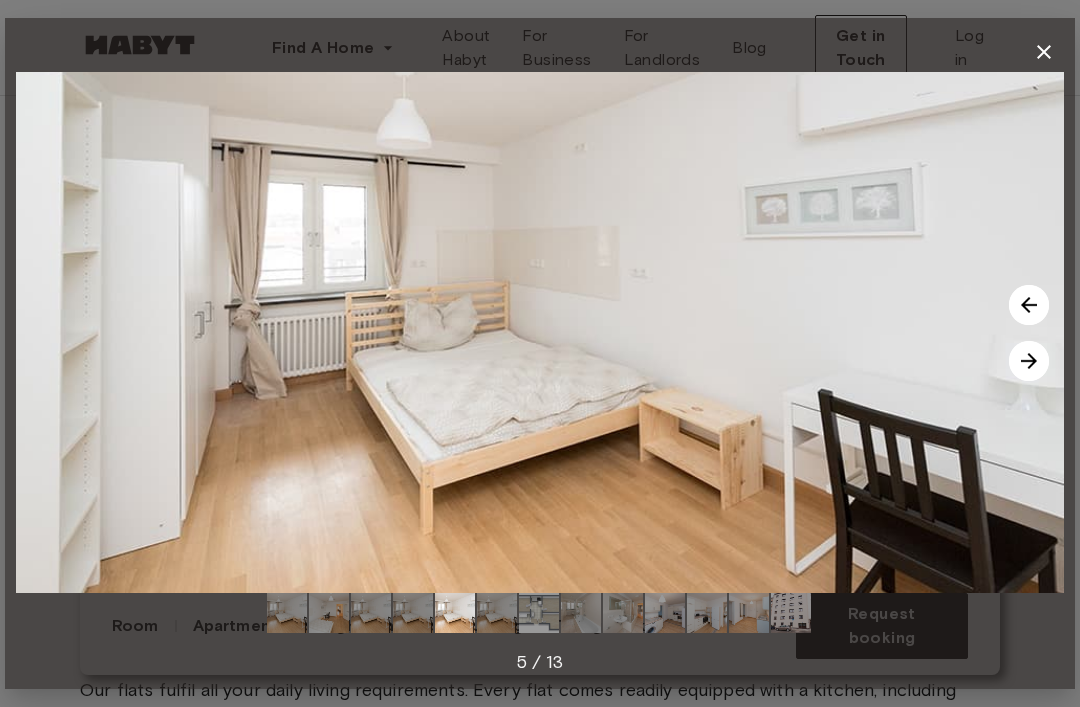 click at bounding box center (1029, 361) 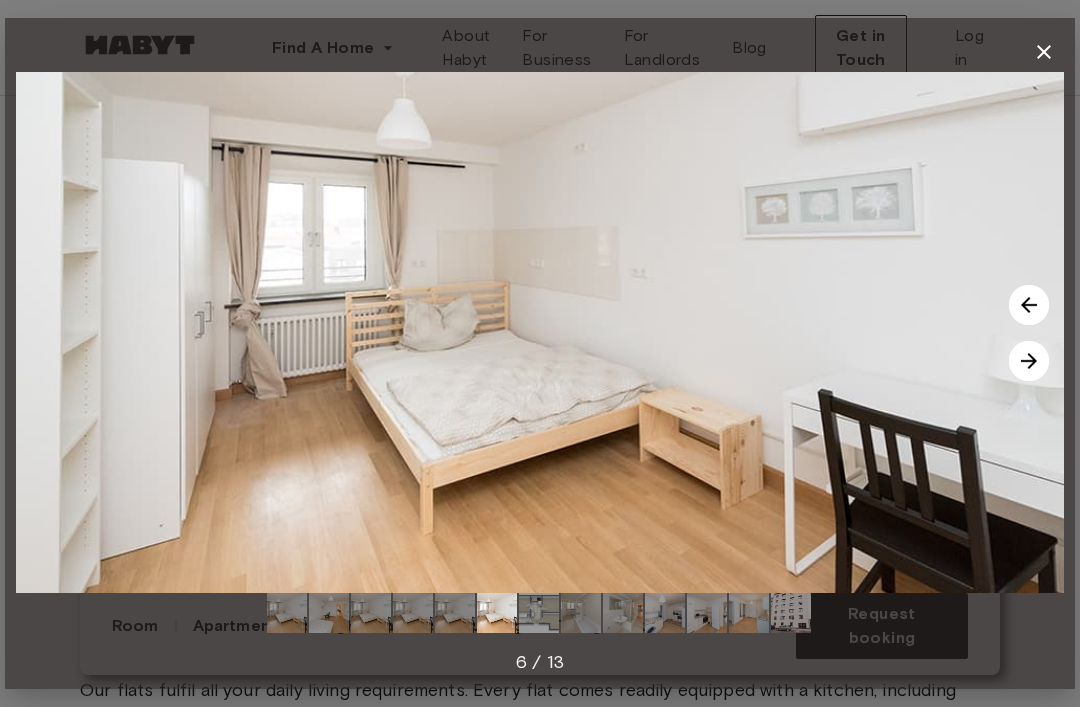 click at bounding box center [1029, 361] 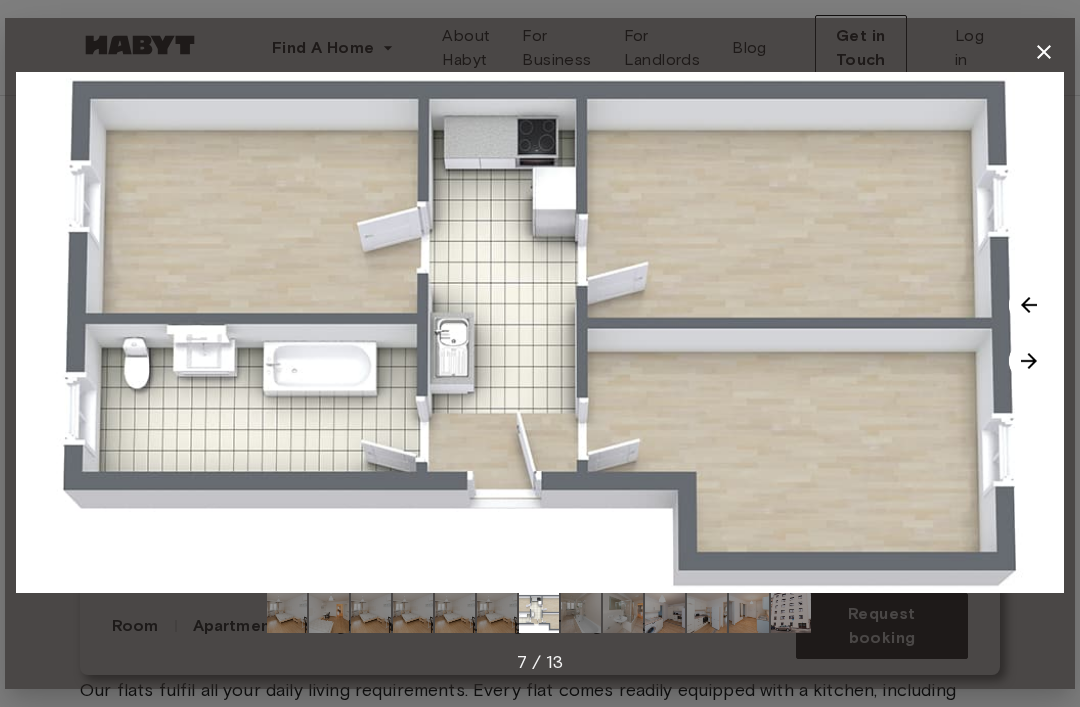 click at bounding box center (1029, 361) 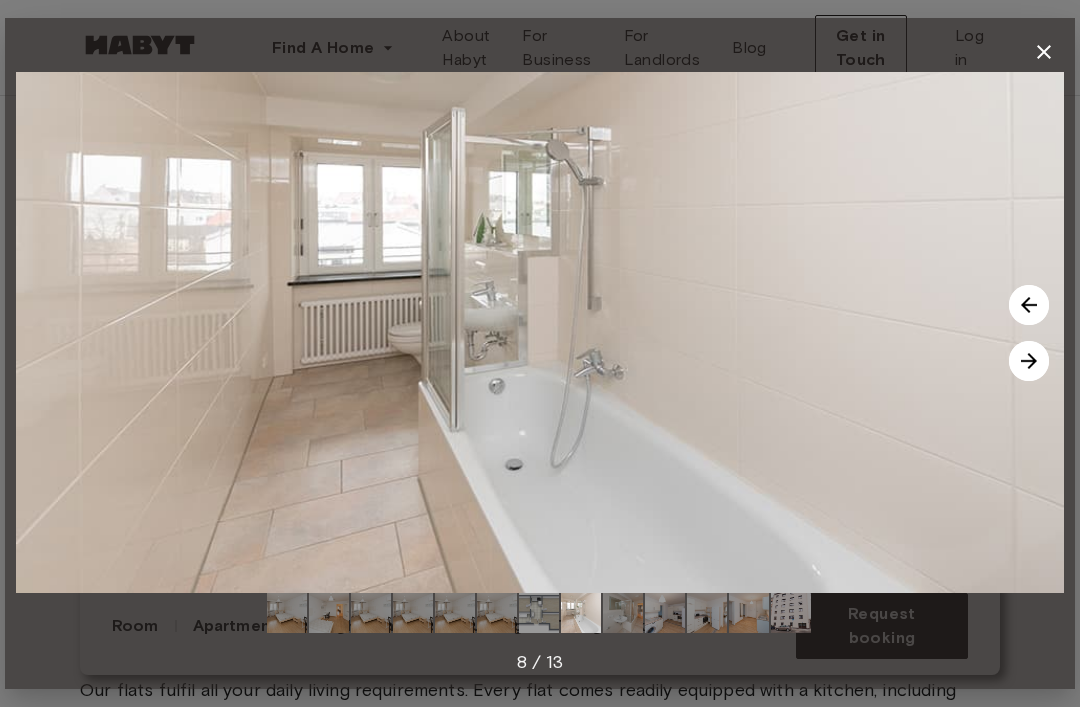 click at bounding box center (1029, 361) 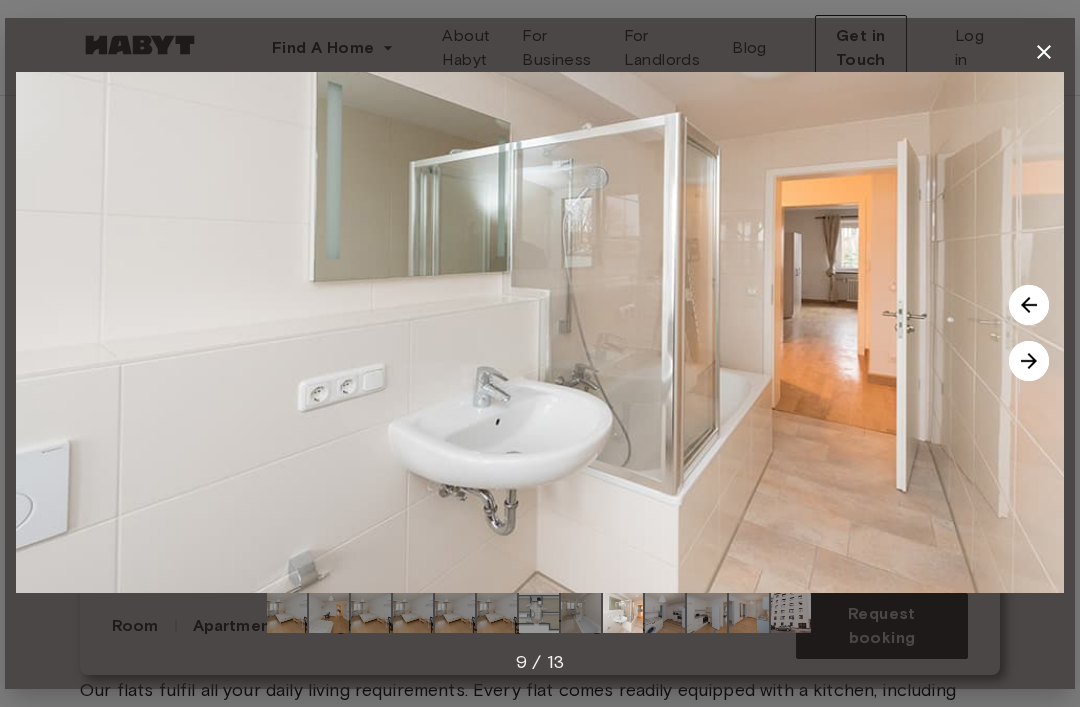 click at bounding box center [1029, 361] 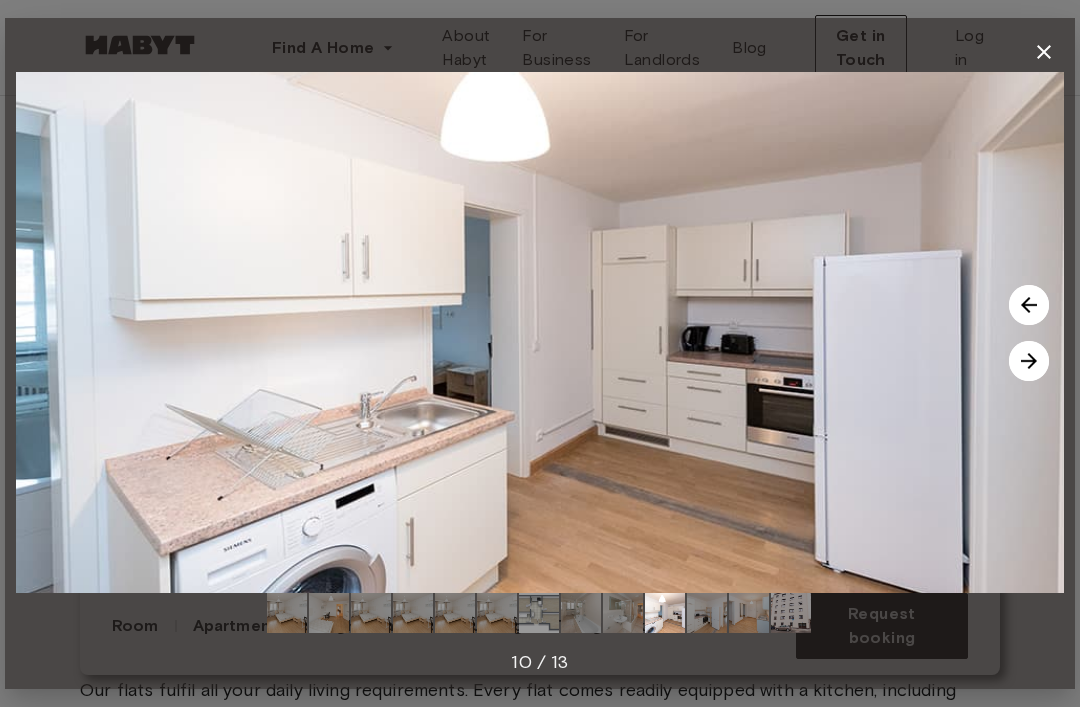 click at bounding box center (1029, 361) 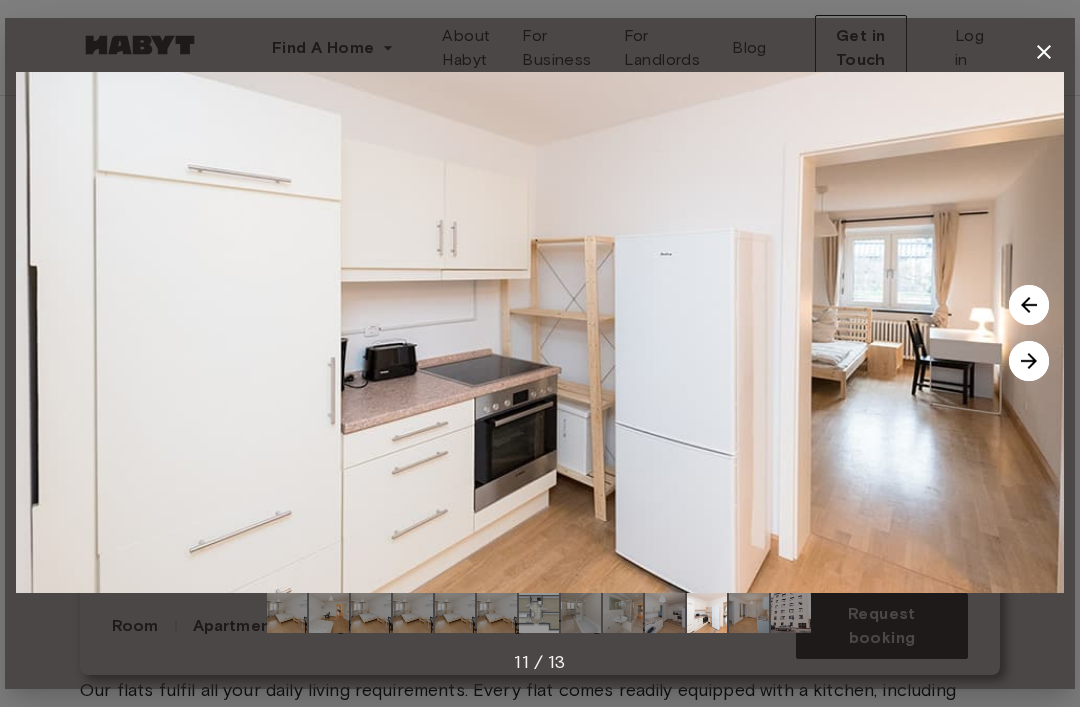 click at bounding box center [1029, 361] 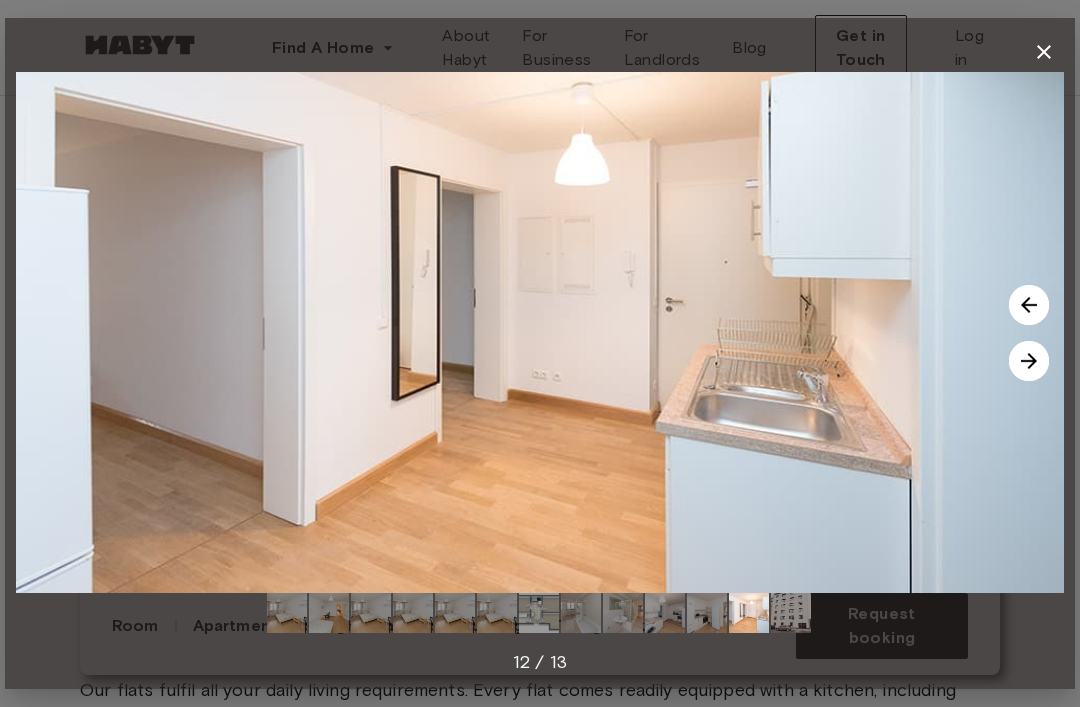click at bounding box center [1029, 361] 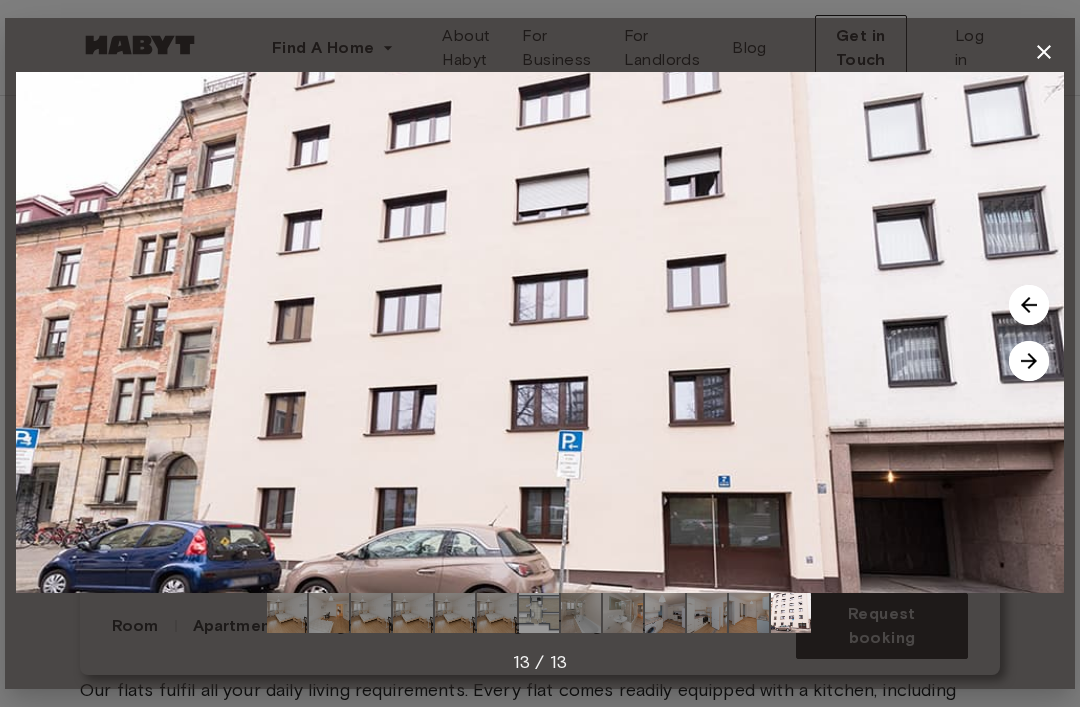 click 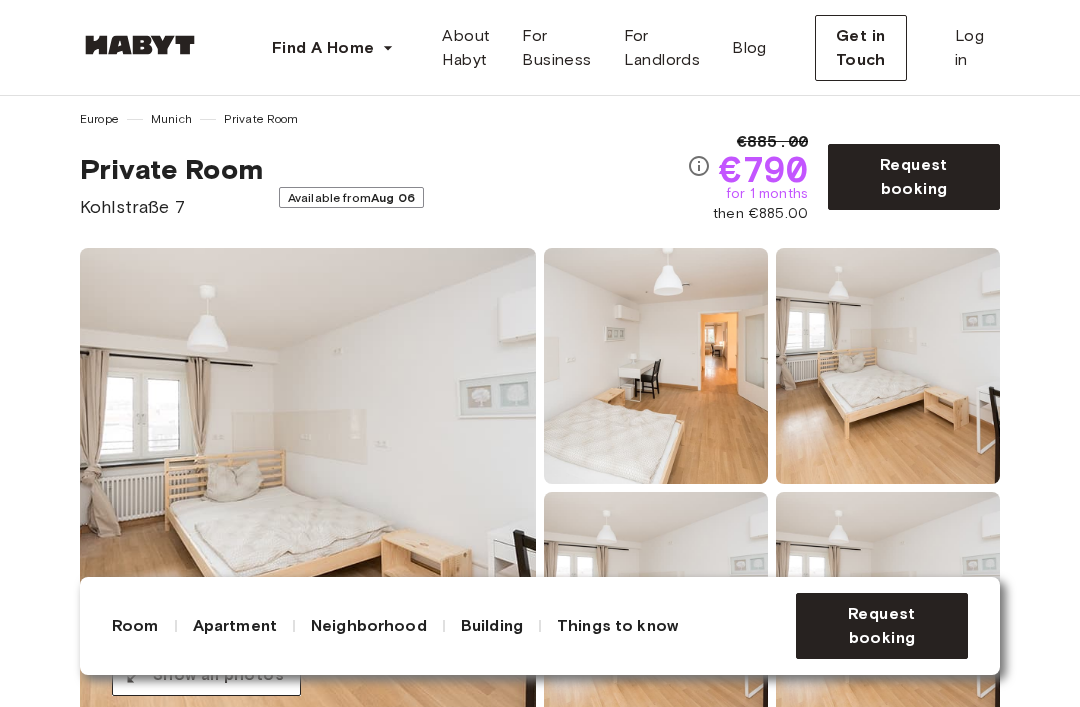 scroll, scrollTop: 0, scrollLeft: 0, axis: both 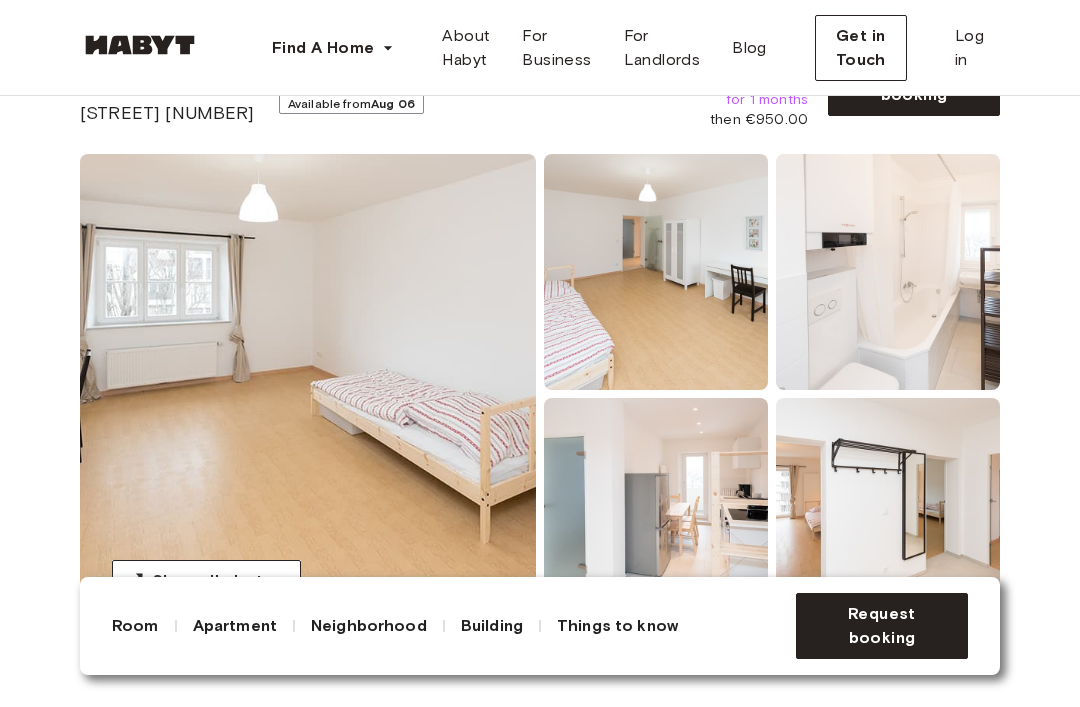 click on "Show all photos" at bounding box center [218, 581] 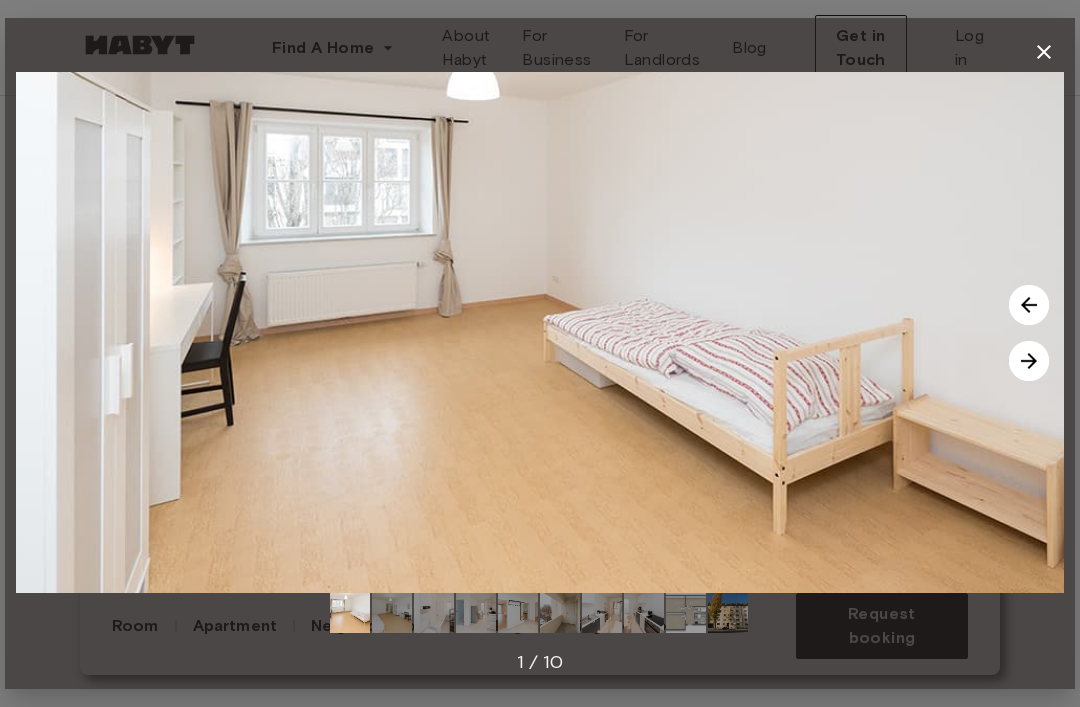 click at bounding box center [1029, 361] 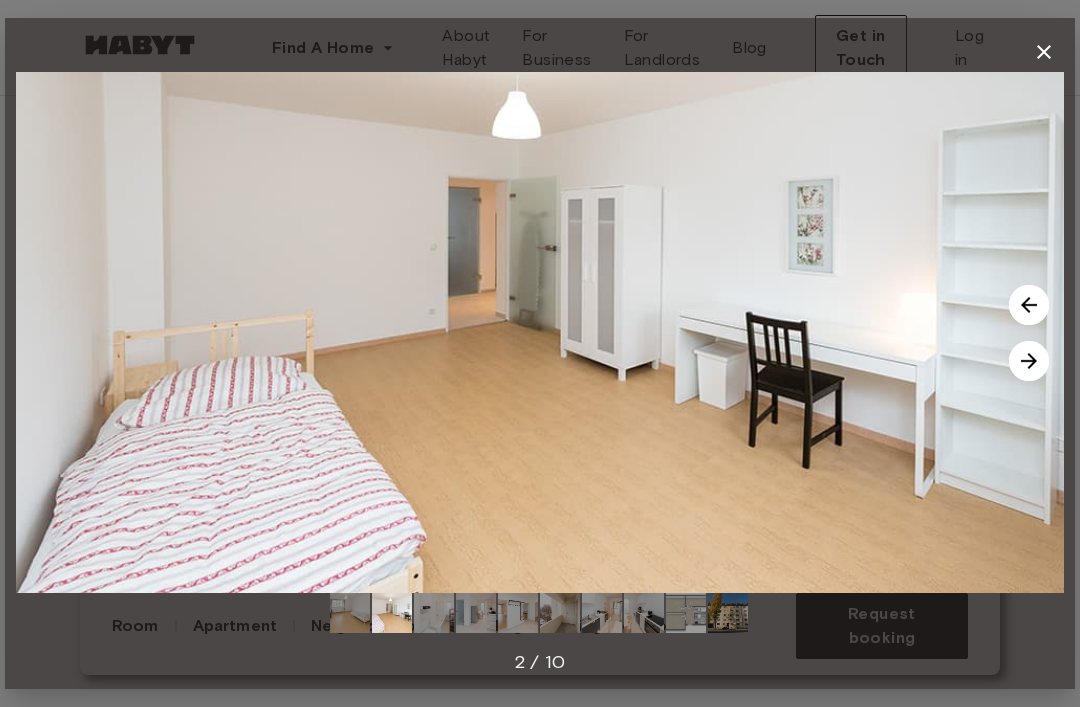 click at bounding box center (1029, 361) 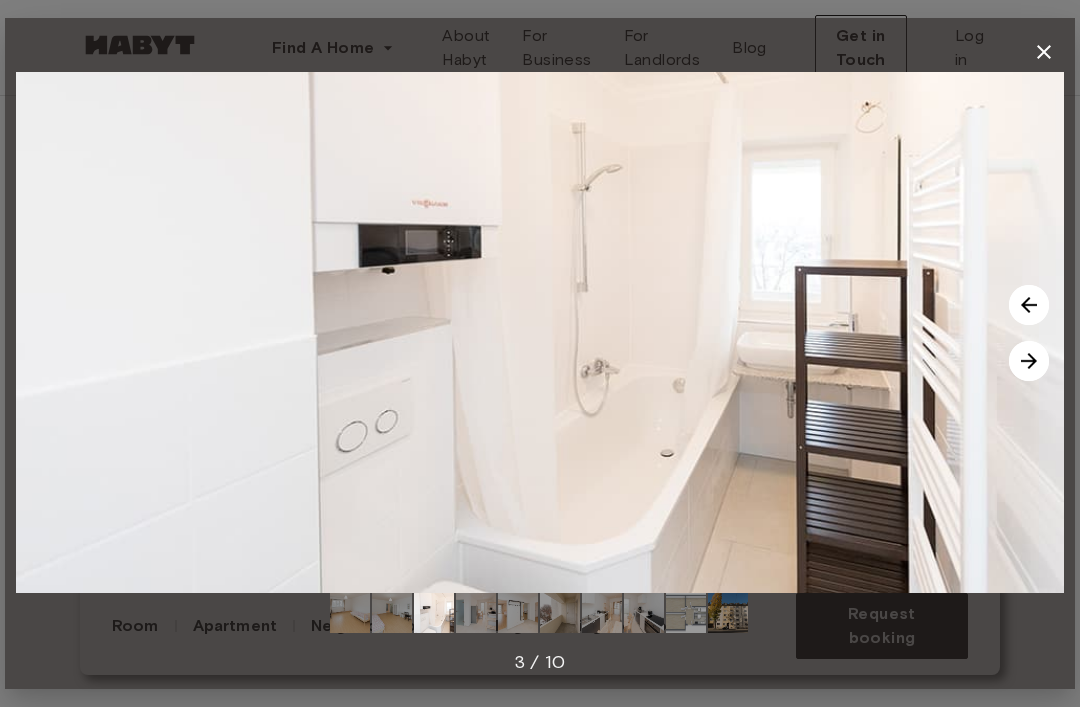 click at bounding box center (1029, 361) 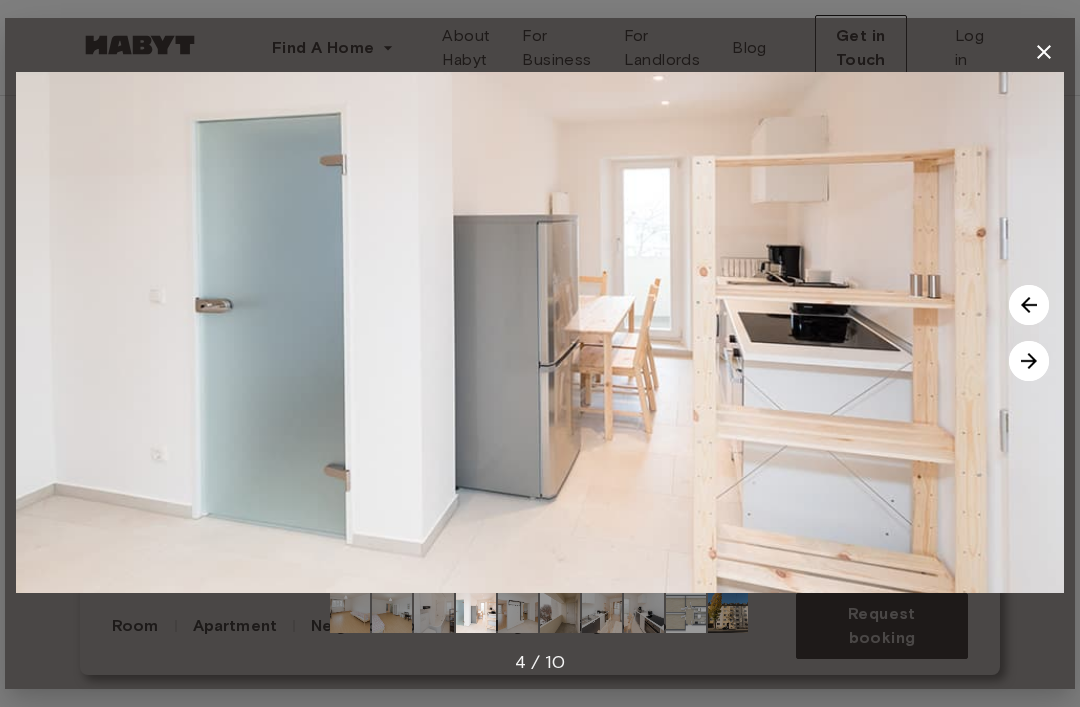 click 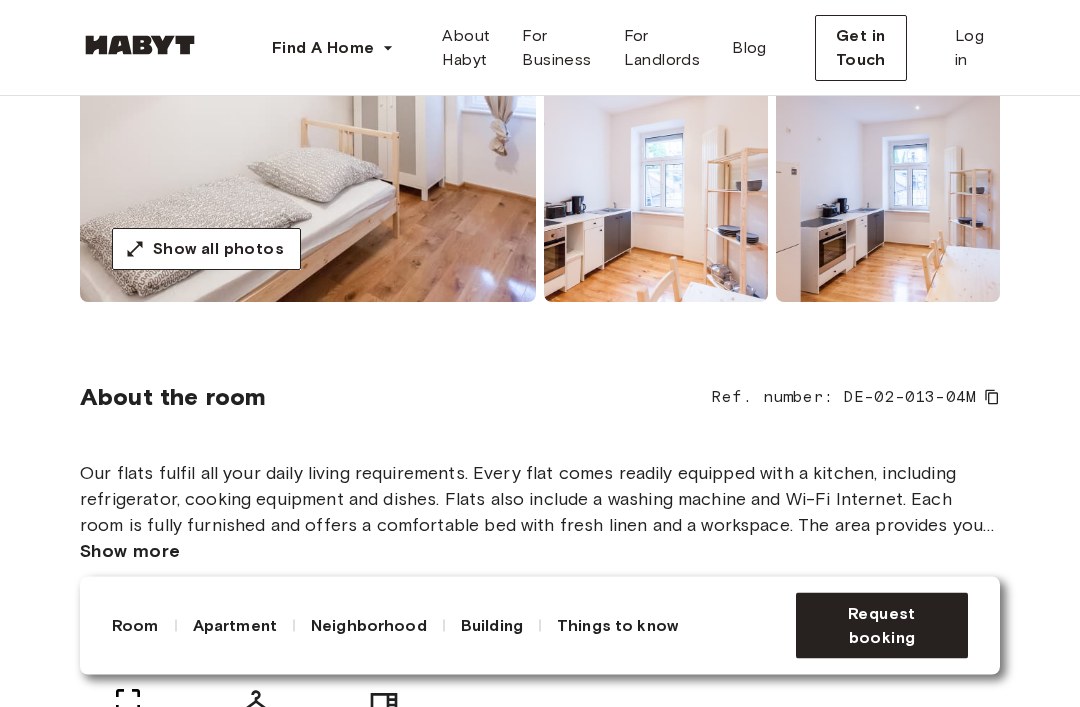scroll, scrollTop: 0, scrollLeft: 0, axis: both 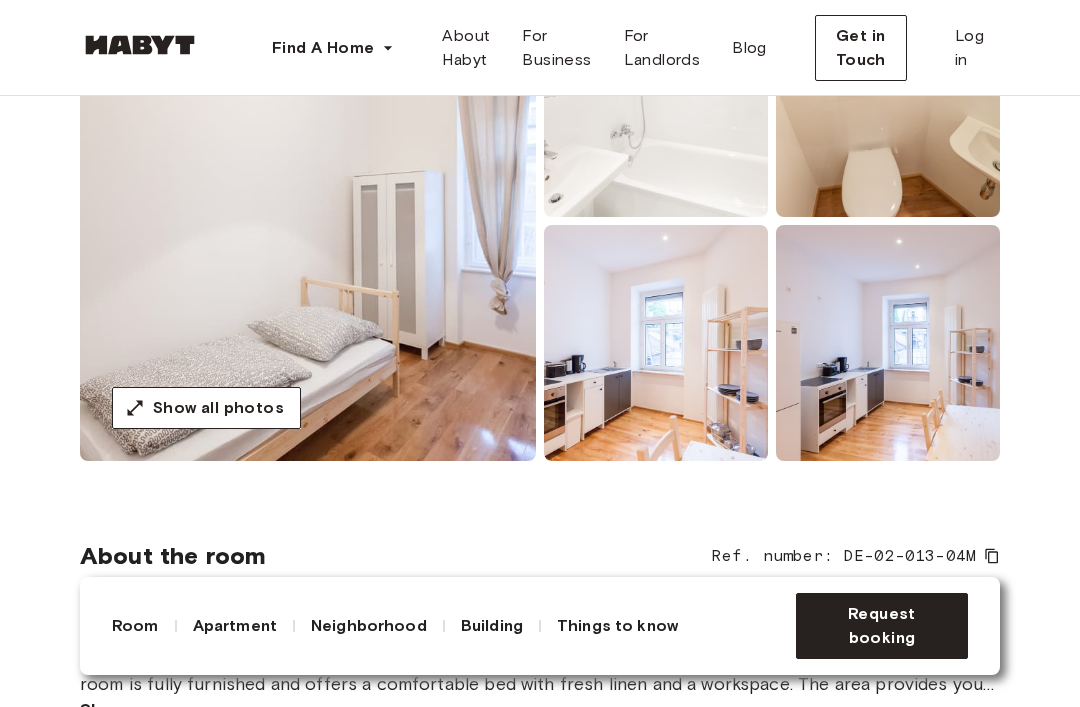 click on "Show all photos" at bounding box center [218, 408] 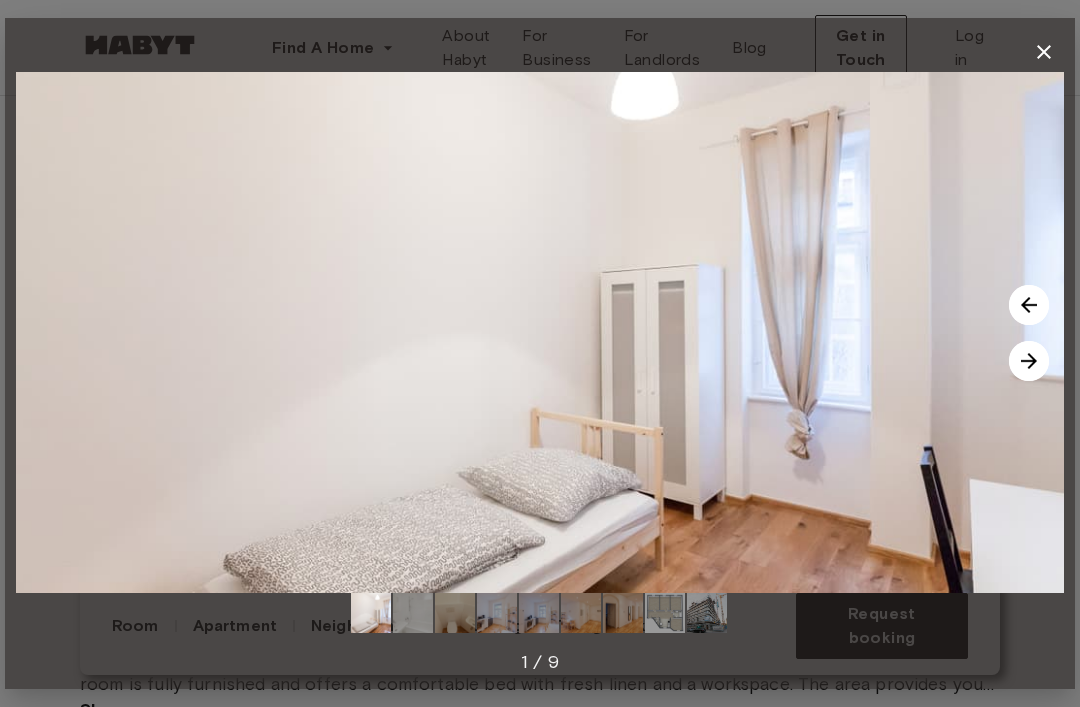 click at bounding box center (1029, 361) 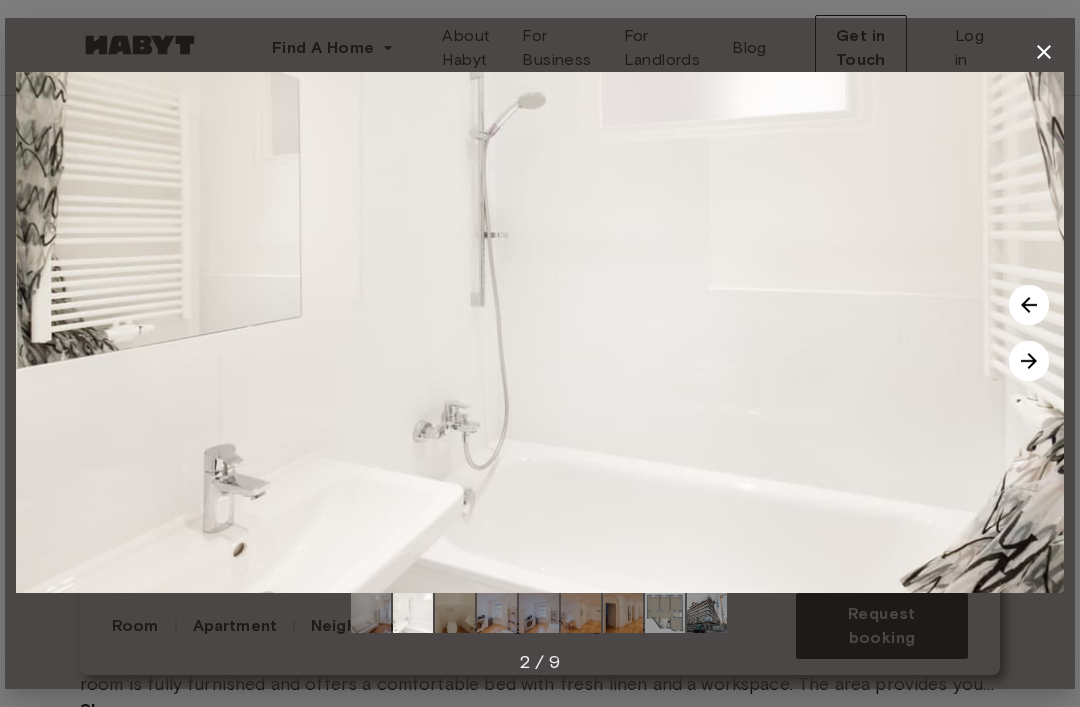 click at bounding box center [1029, 361] 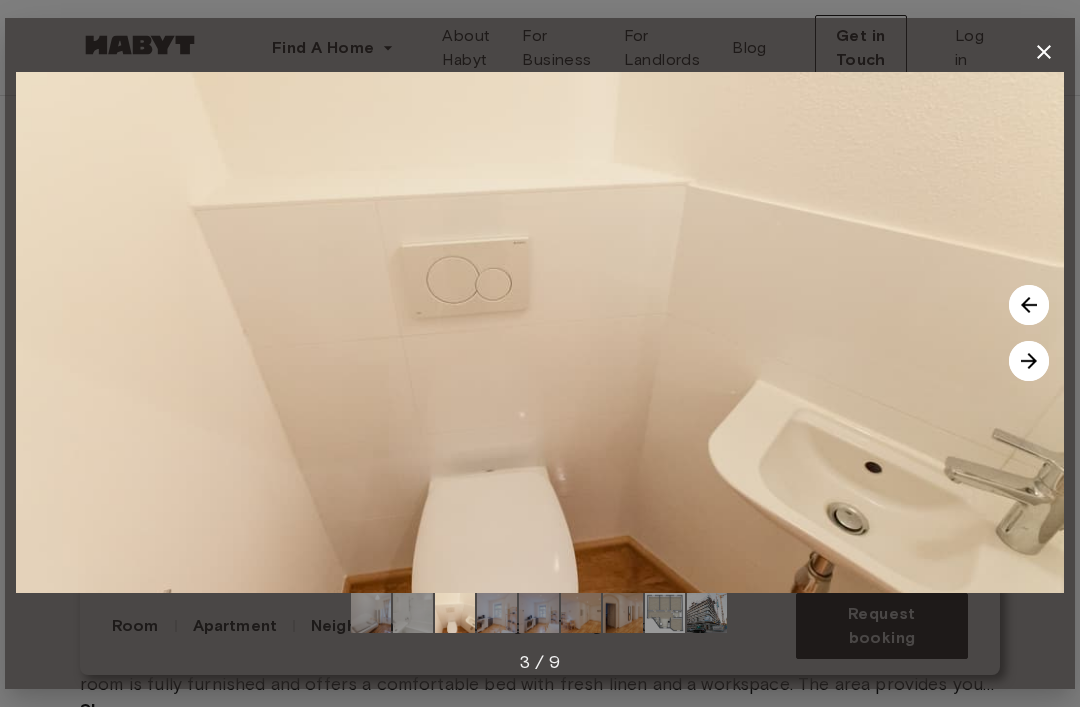 click at bounding box center [1029, 361] 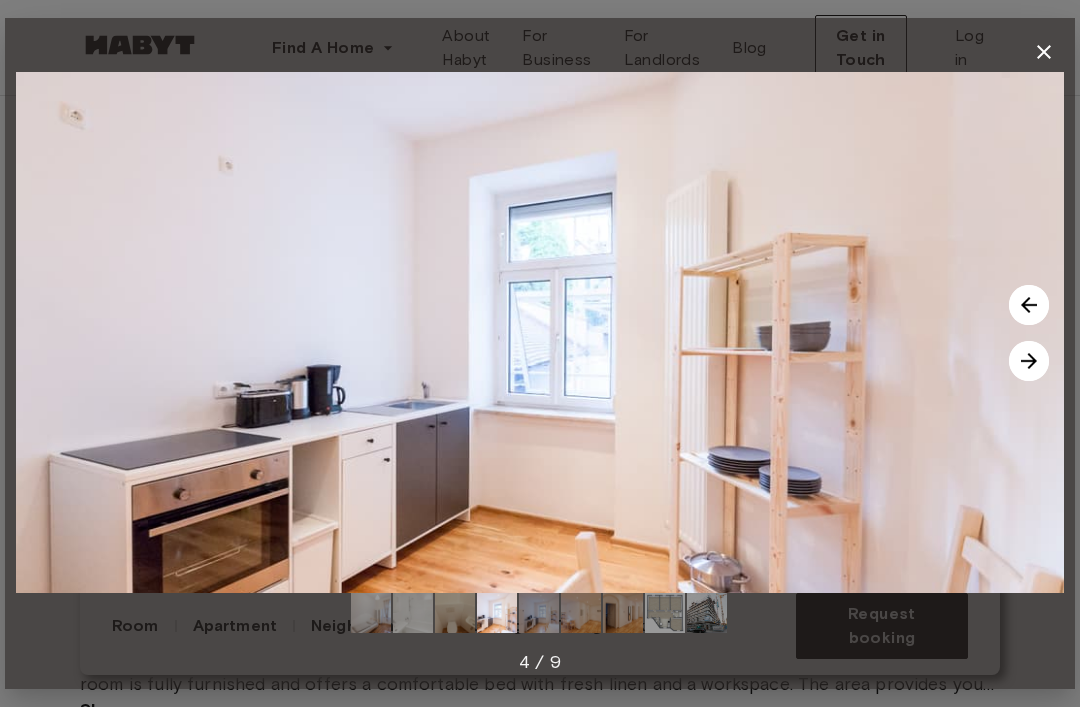 click at bounding box center [1029, 361] 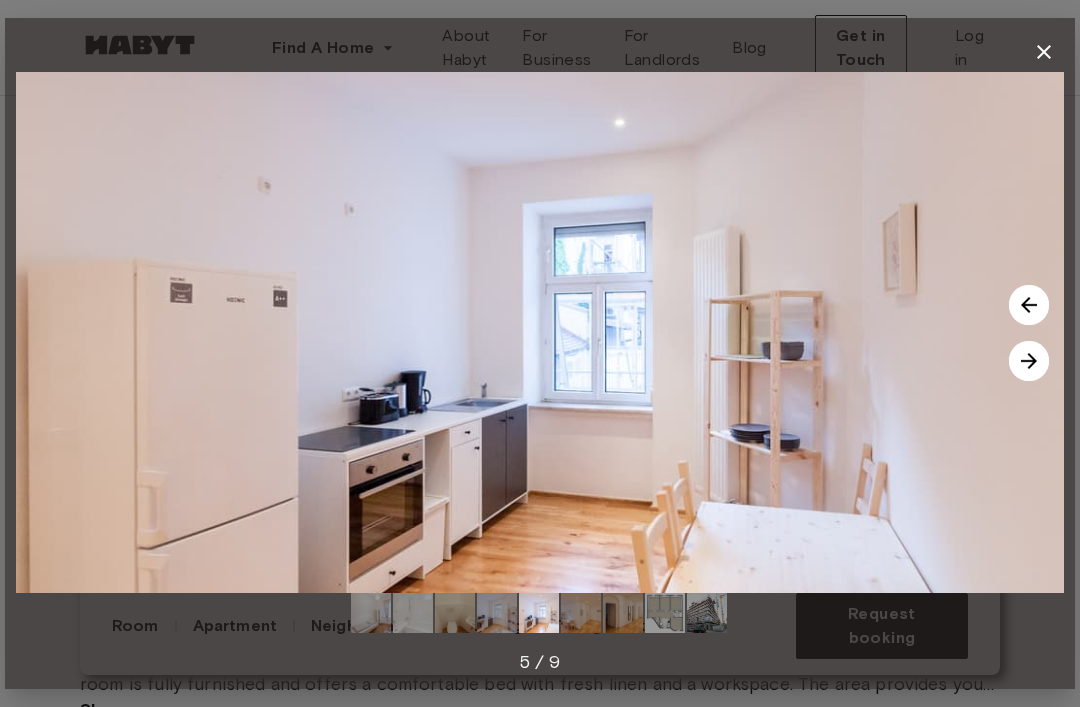click at bounding box center (1029, 361) 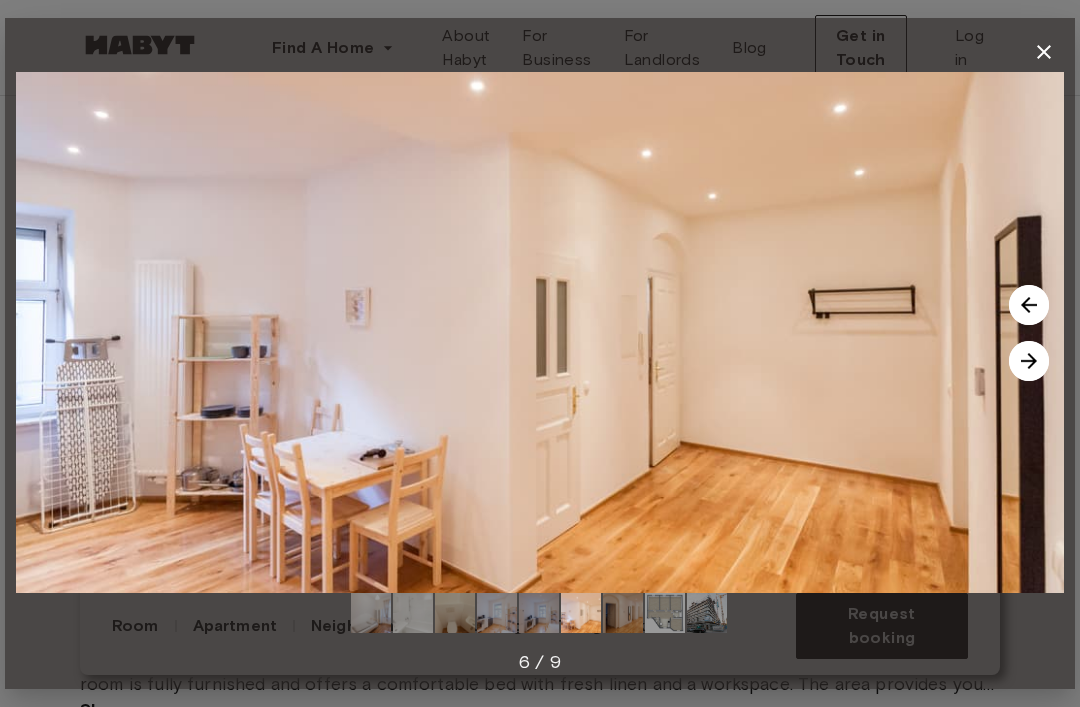 click at bounding box center (1029, 361) 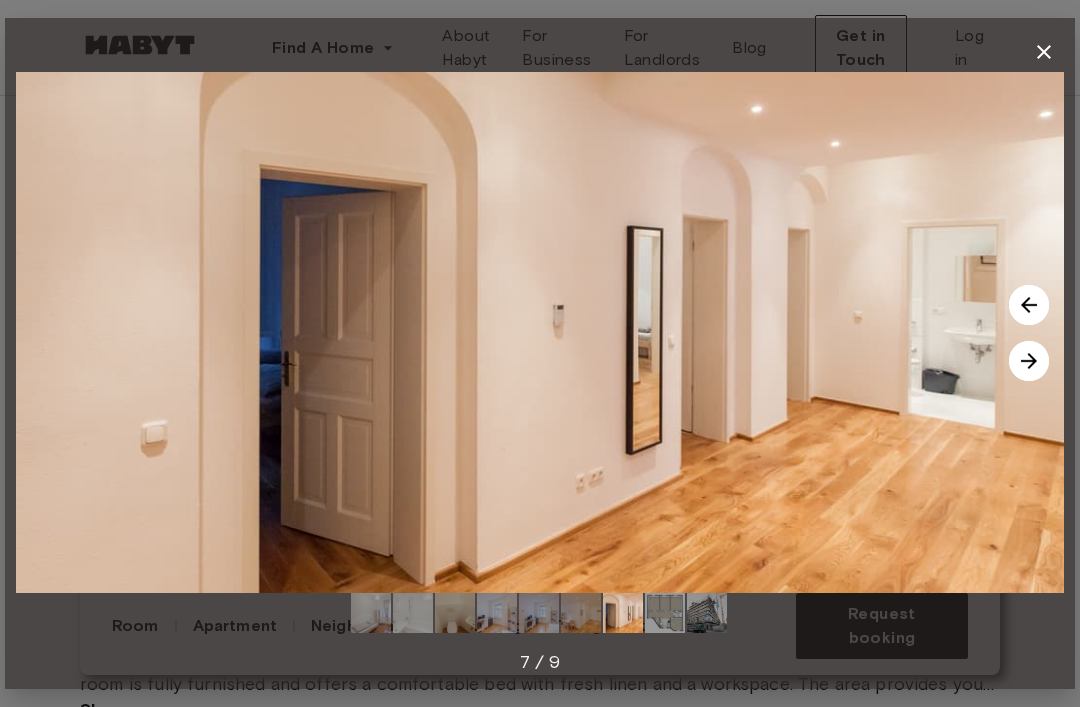 click at bounding box center (1029, 361) 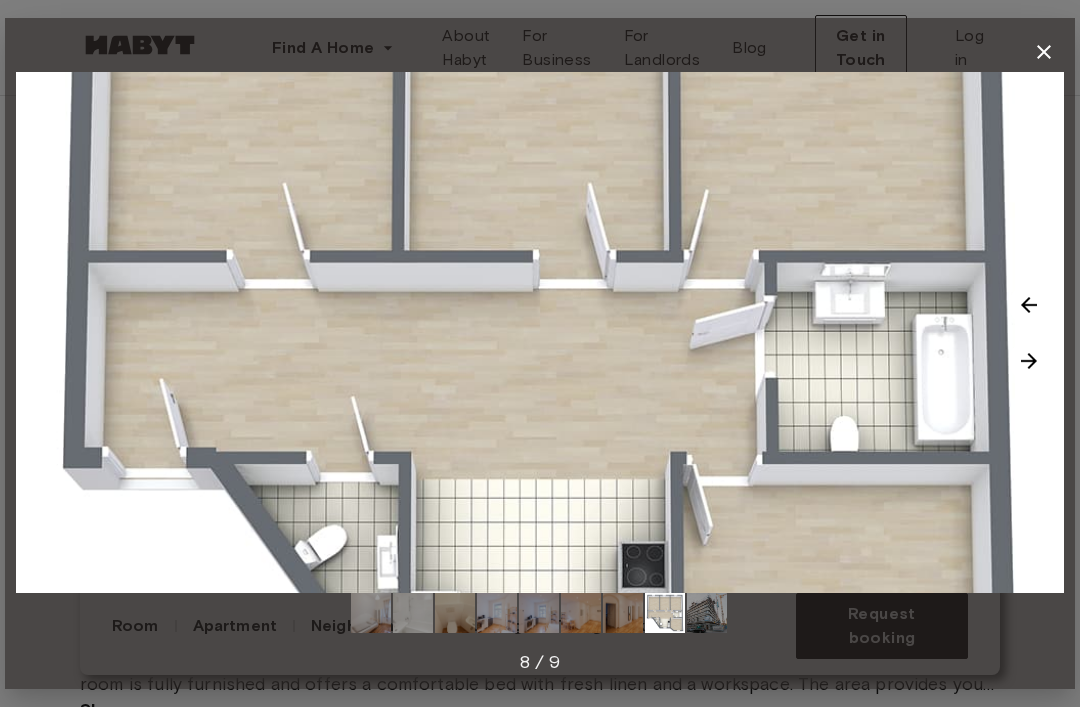 click at bounding box center [1044, 52] 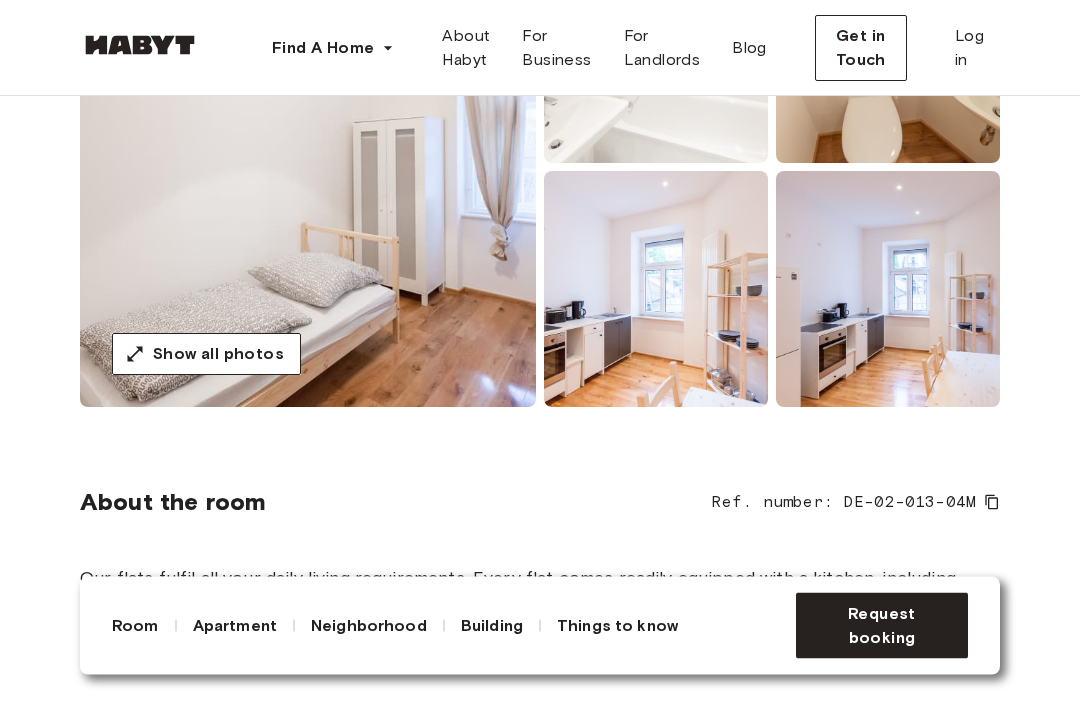 scroll, scrollTop: 343, scrollLeft: 0, axis: vertical 